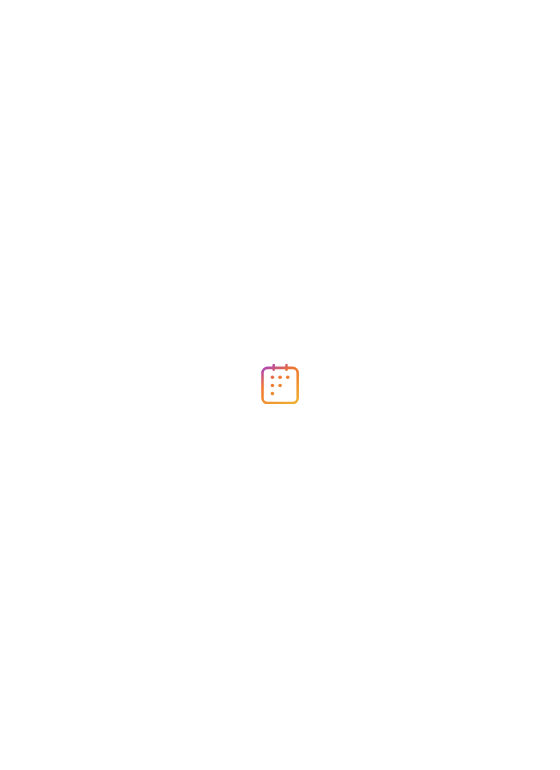 scroll, scrollTop: 0, scrollLeft: 0, axis: both 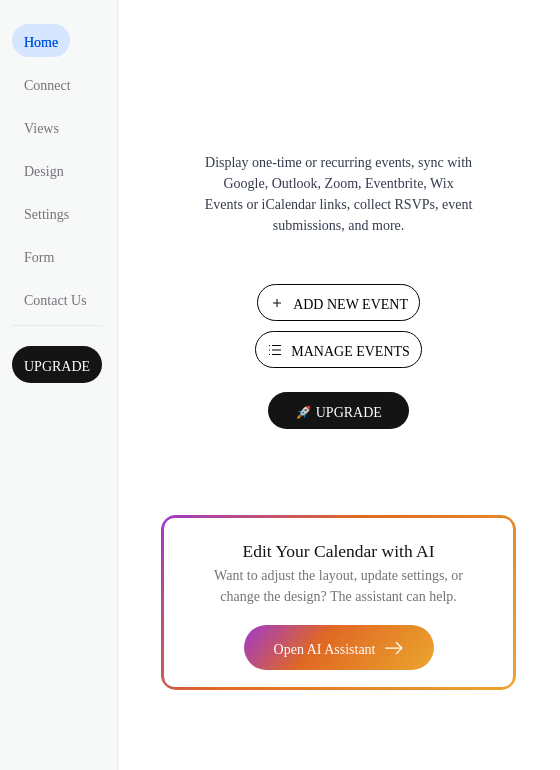 click on "Add New Event" at bounding box center [350, 304] 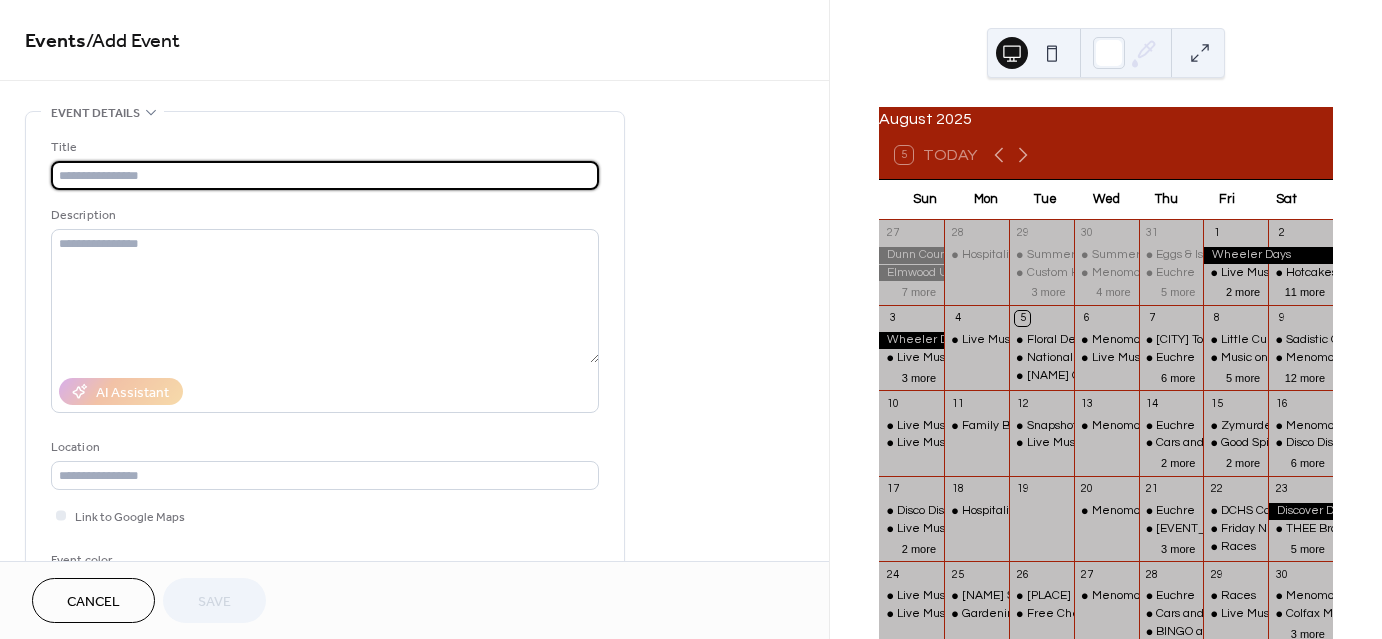 scroll, scrollTop: 0, scrollLeft: 0, axis: both 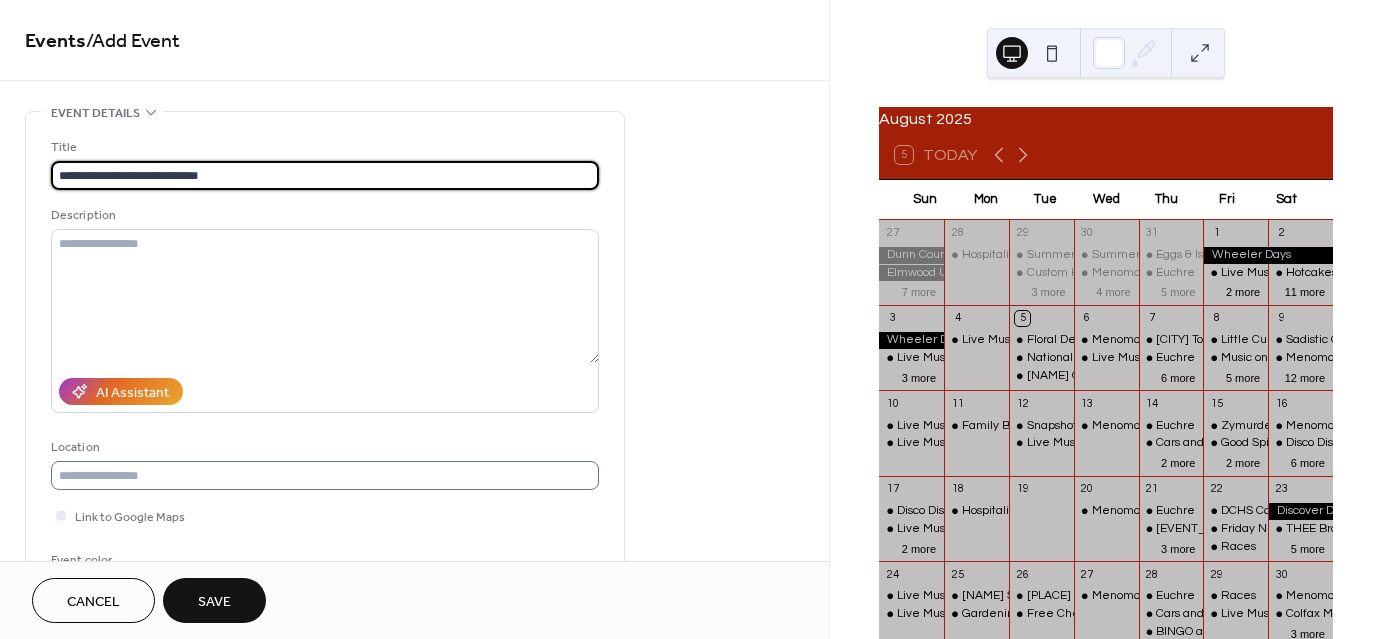 type on "**********" 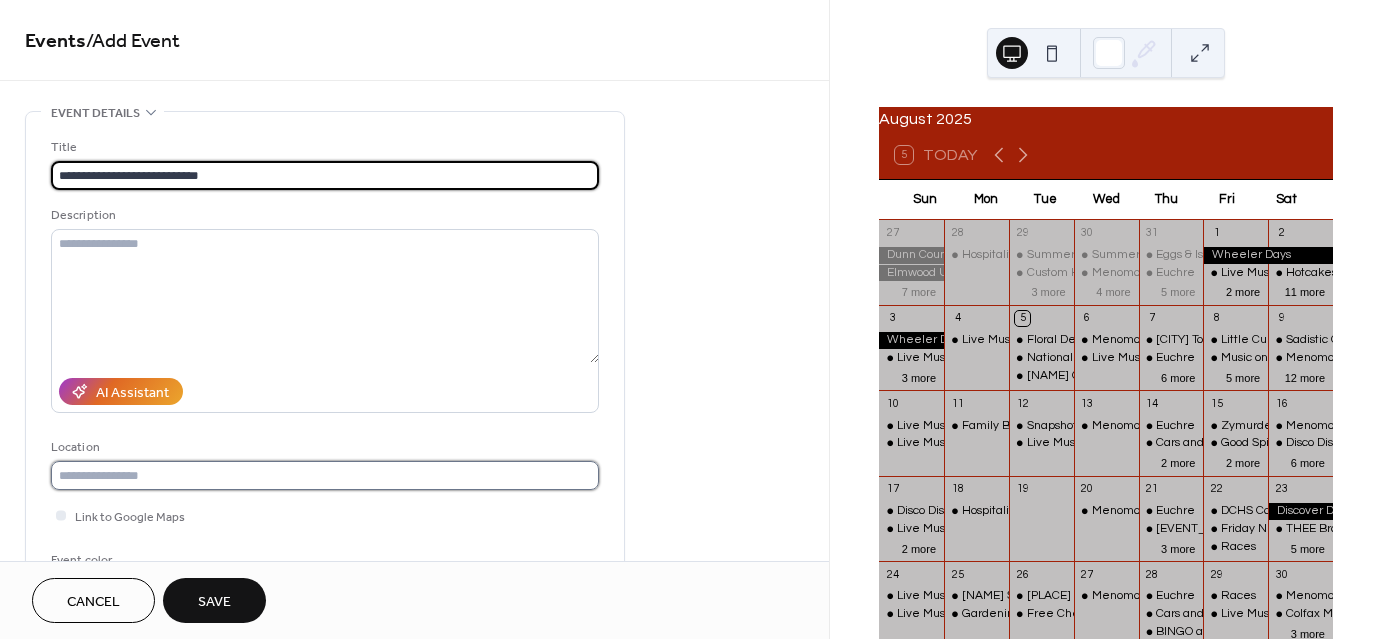 click at bounding box center [325, 475] 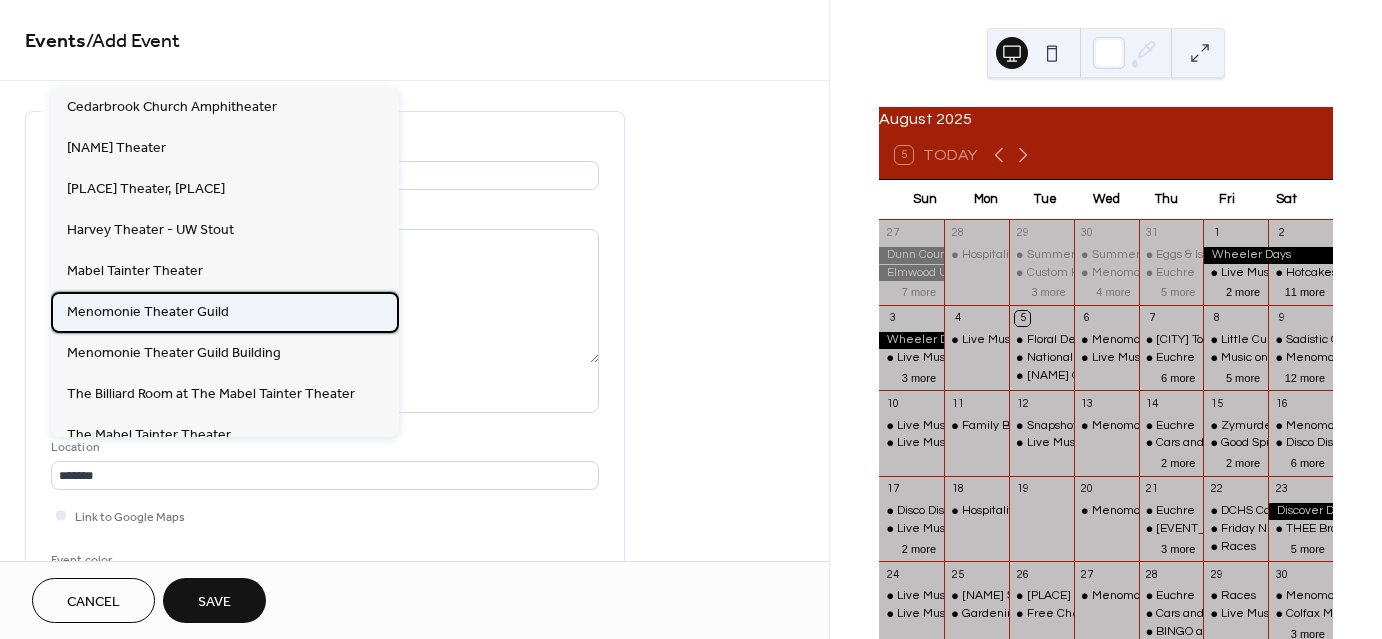 click on "Menomonie Theater Guild" at bounding box center [148, 311] 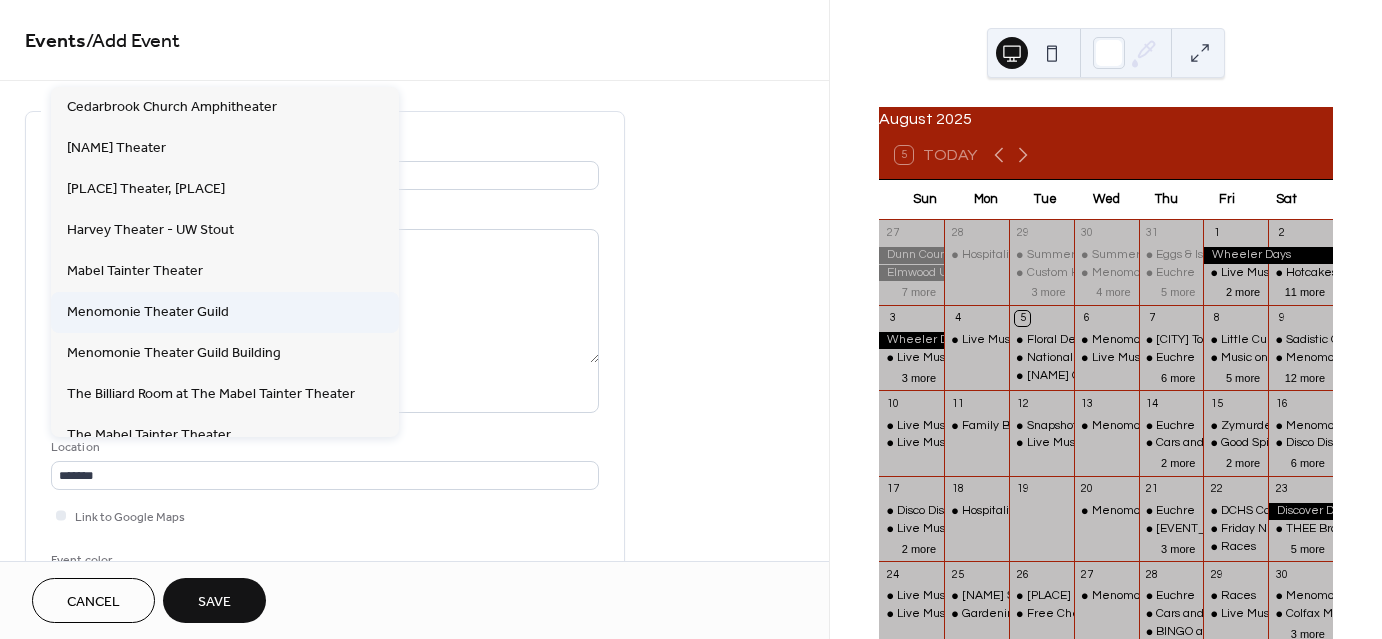 type on "**********" 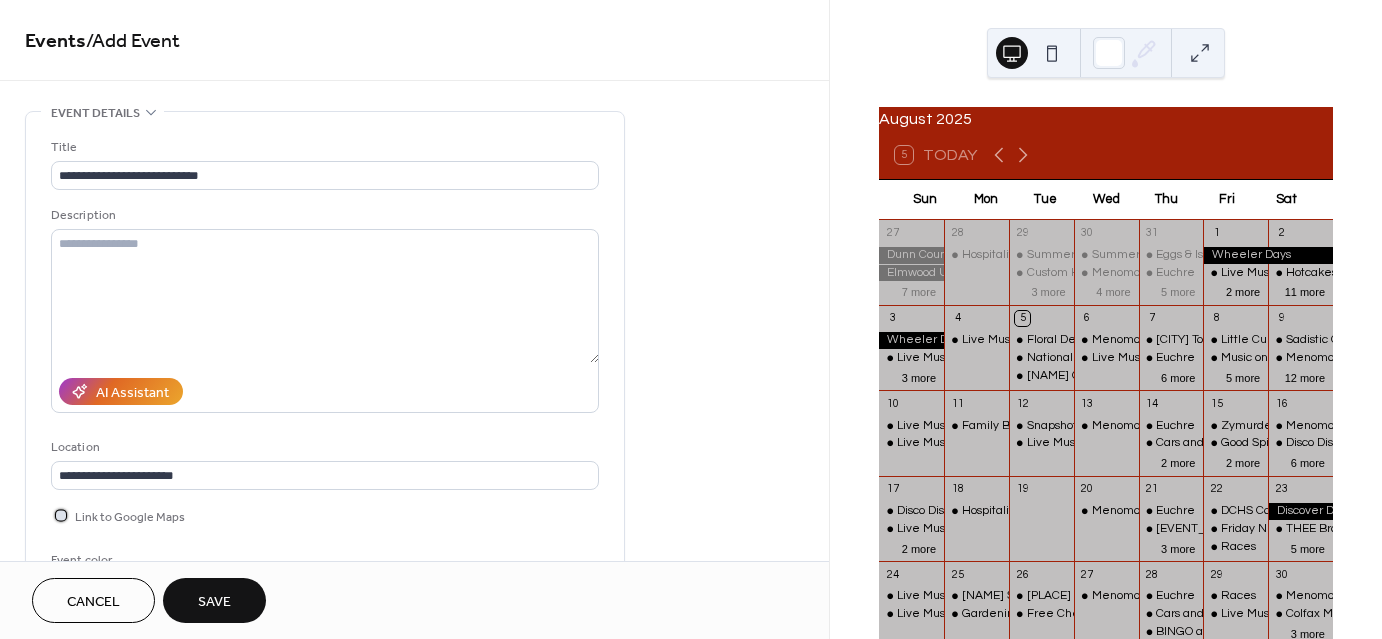 click at bounding box center [61, 515] 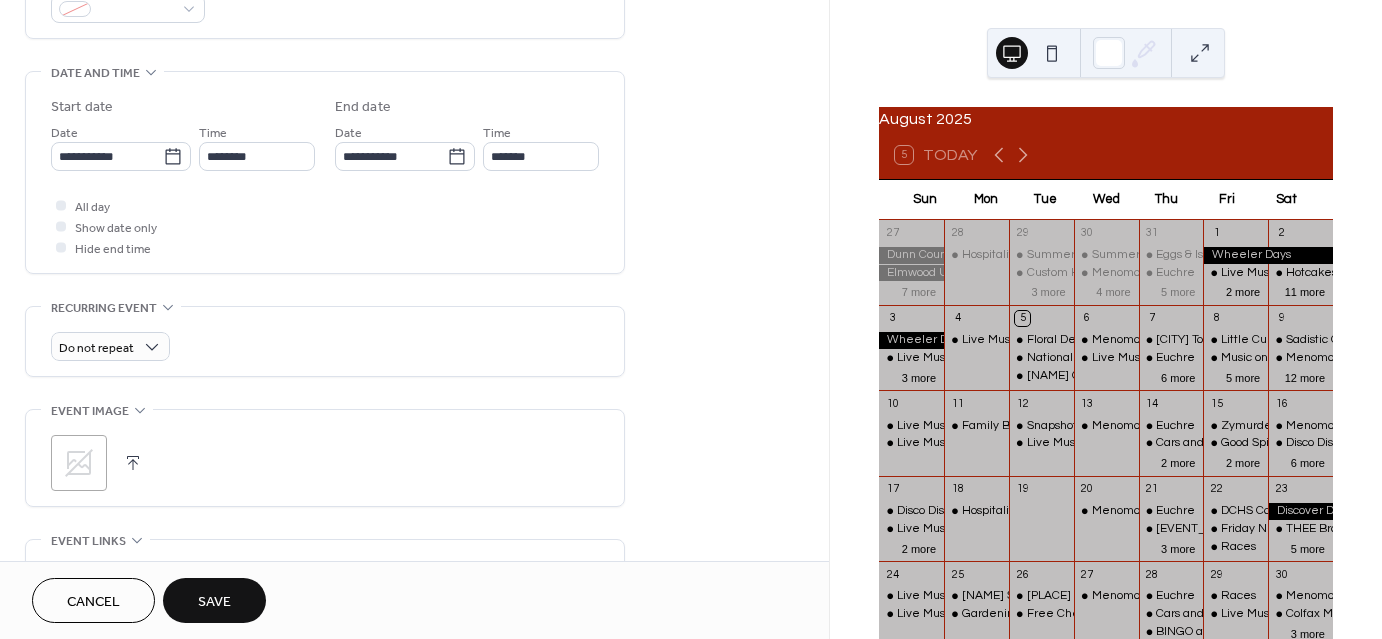 scroll, scrollTop: 600, scrollLeft: 0, axis: vertical 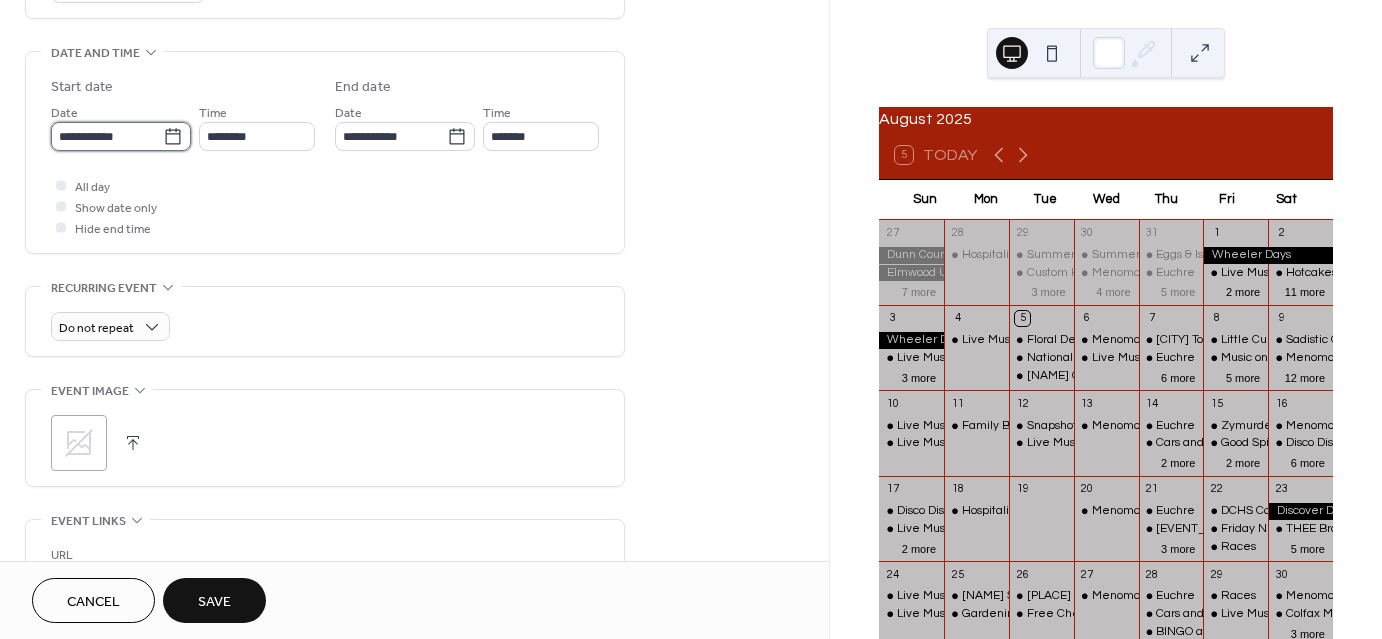 click on "**********" at bounding box center (107, 136) 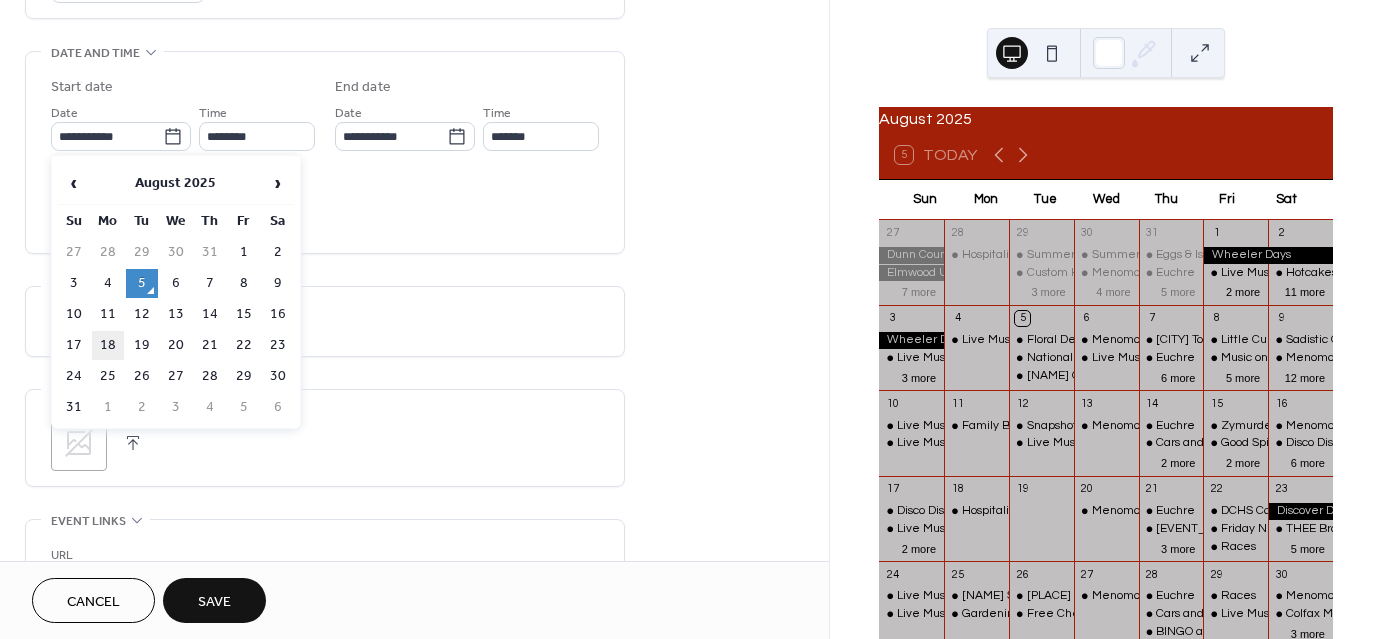 click on "18" at bounding box center [108, 345] 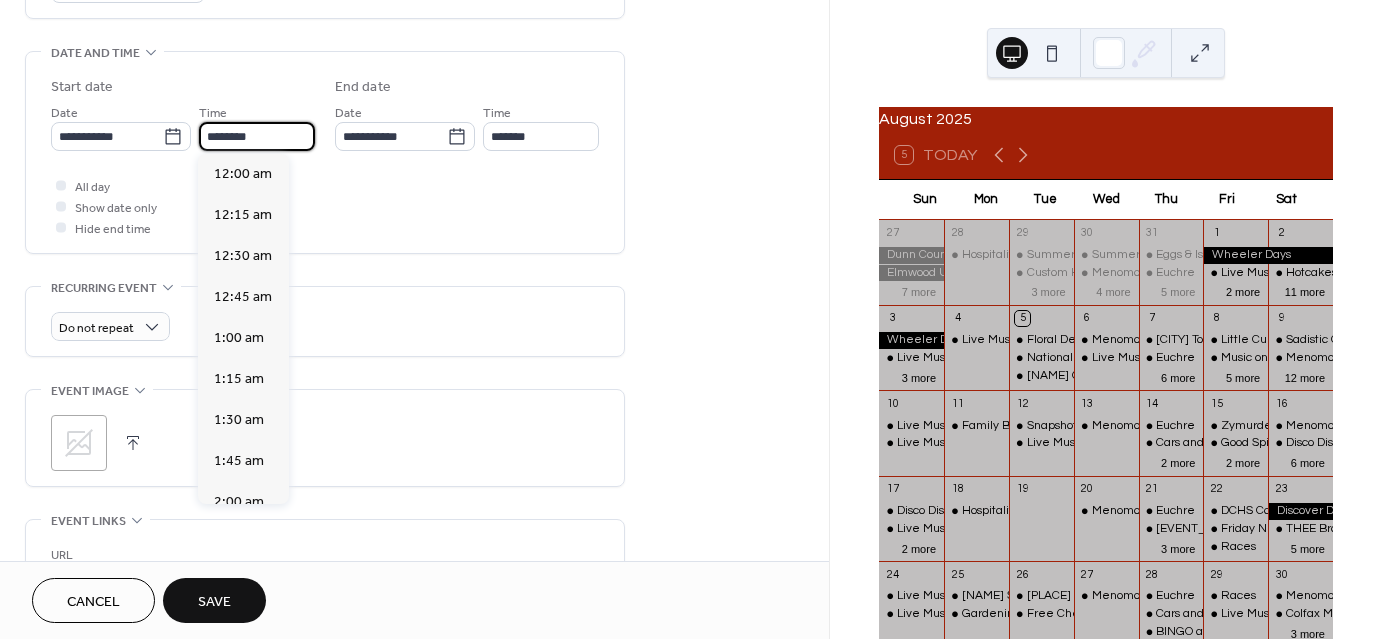 click on "********" at bounding box center [257, 136] 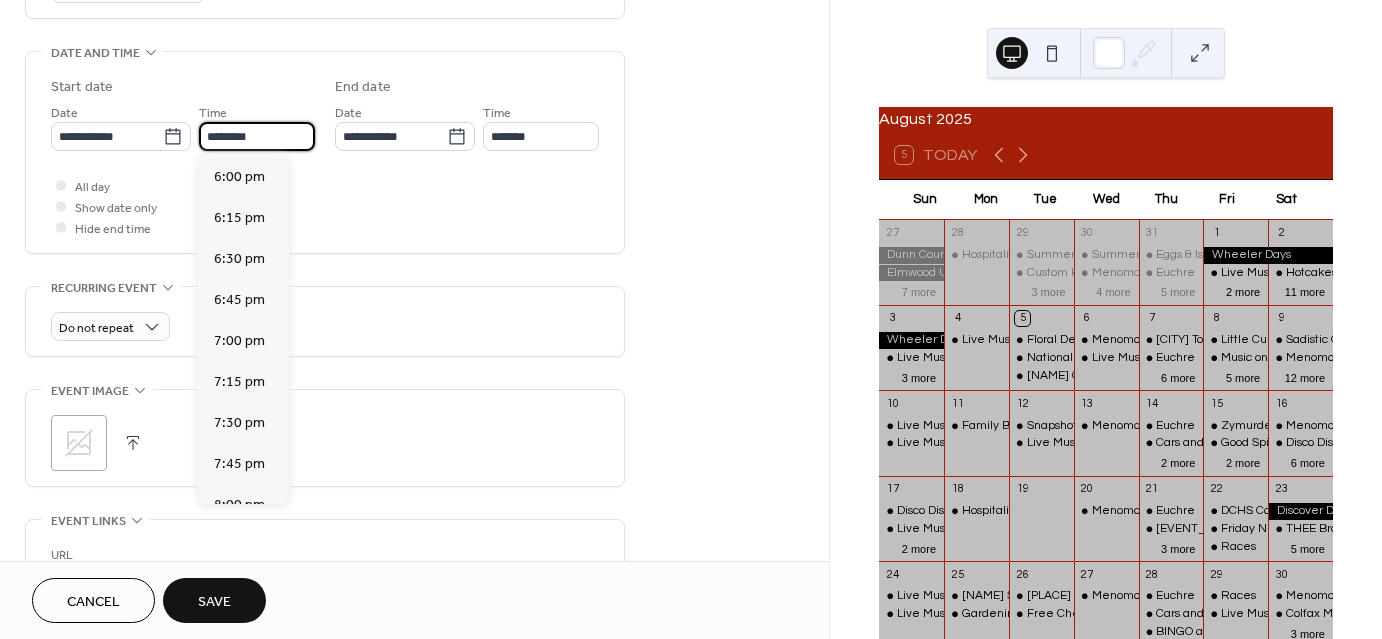 scroll, scrollTop: 2968, scrollLeft: 0, axis: vertical 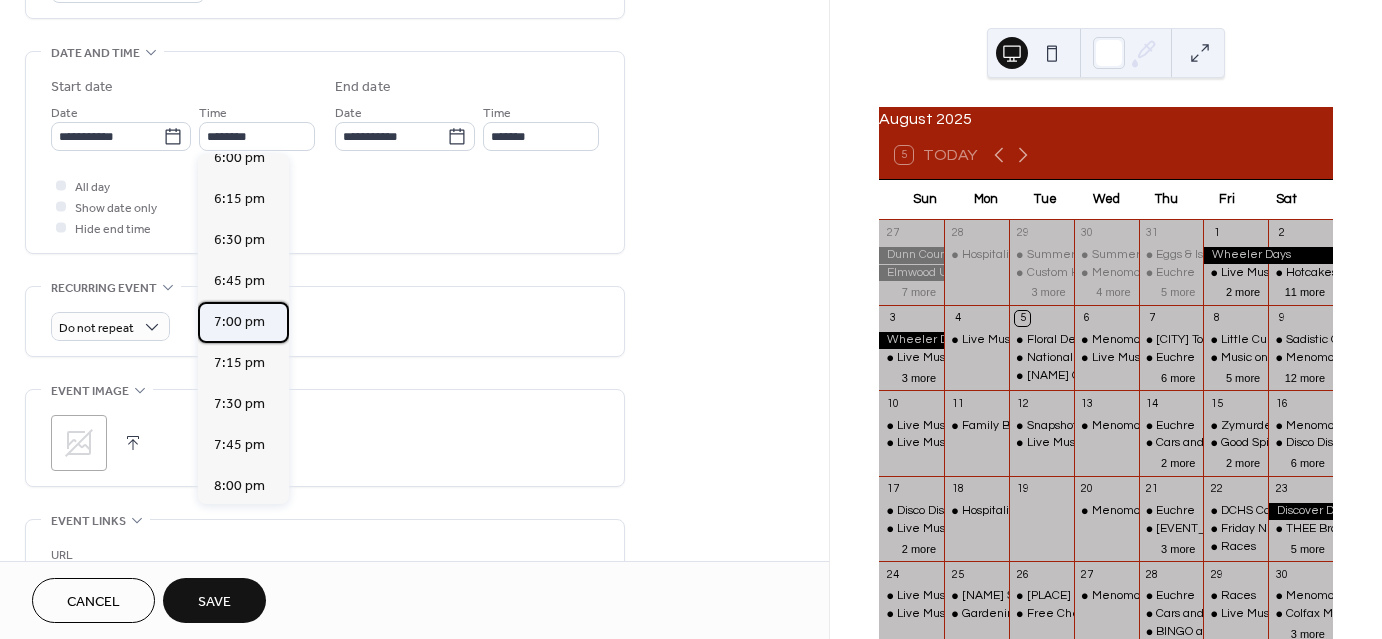 click on "7:00 pm" at bounding box center (239, 322) 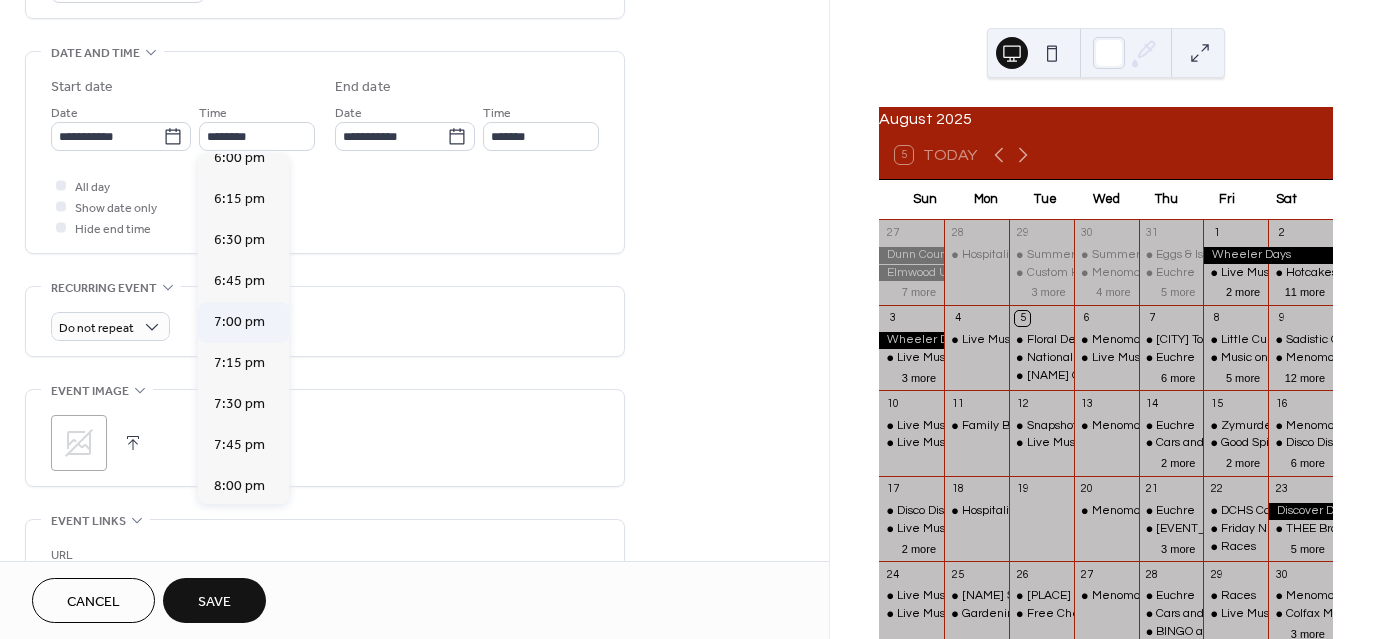 type on "*******" 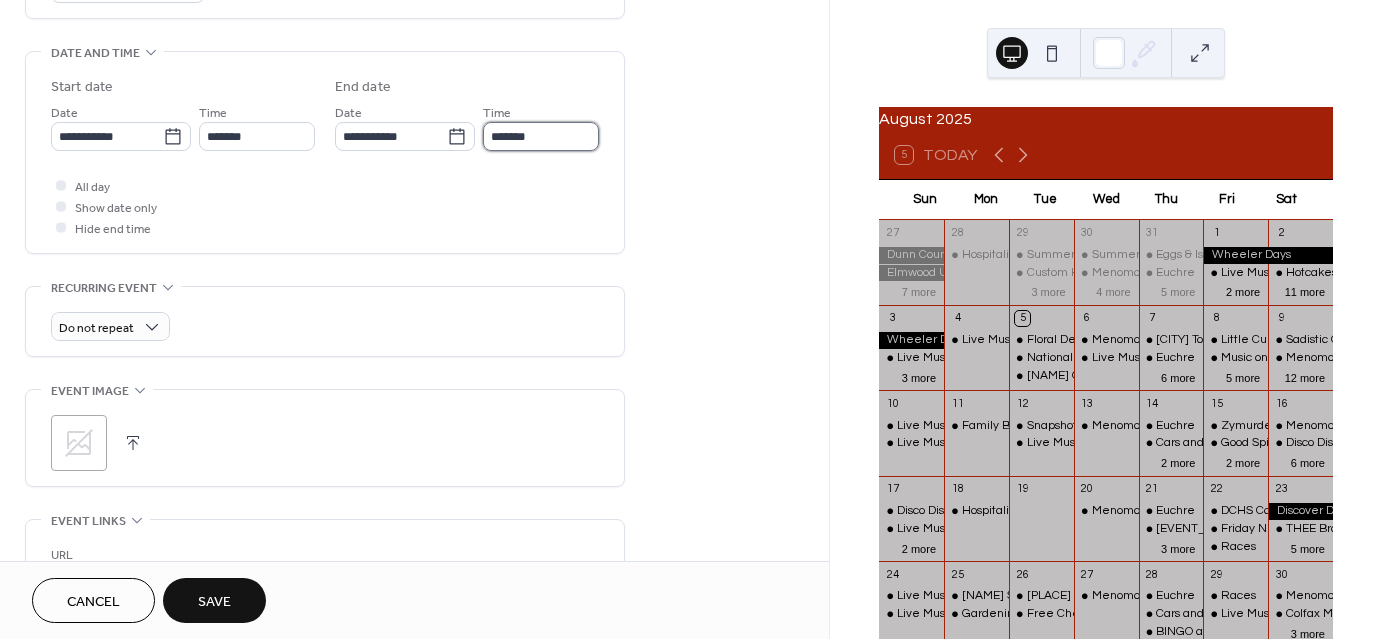 click on "*******" at bounding box center [541, 136] 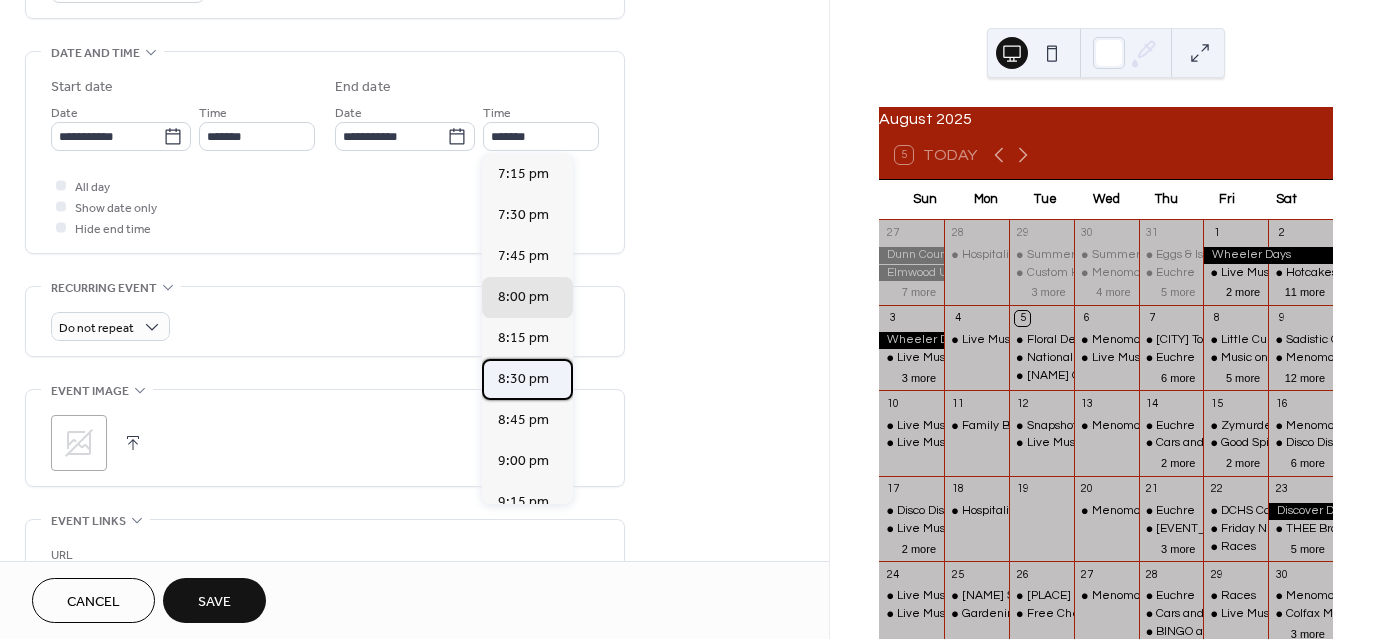 click on "8:30 pm" at bounding box center [523, 379] 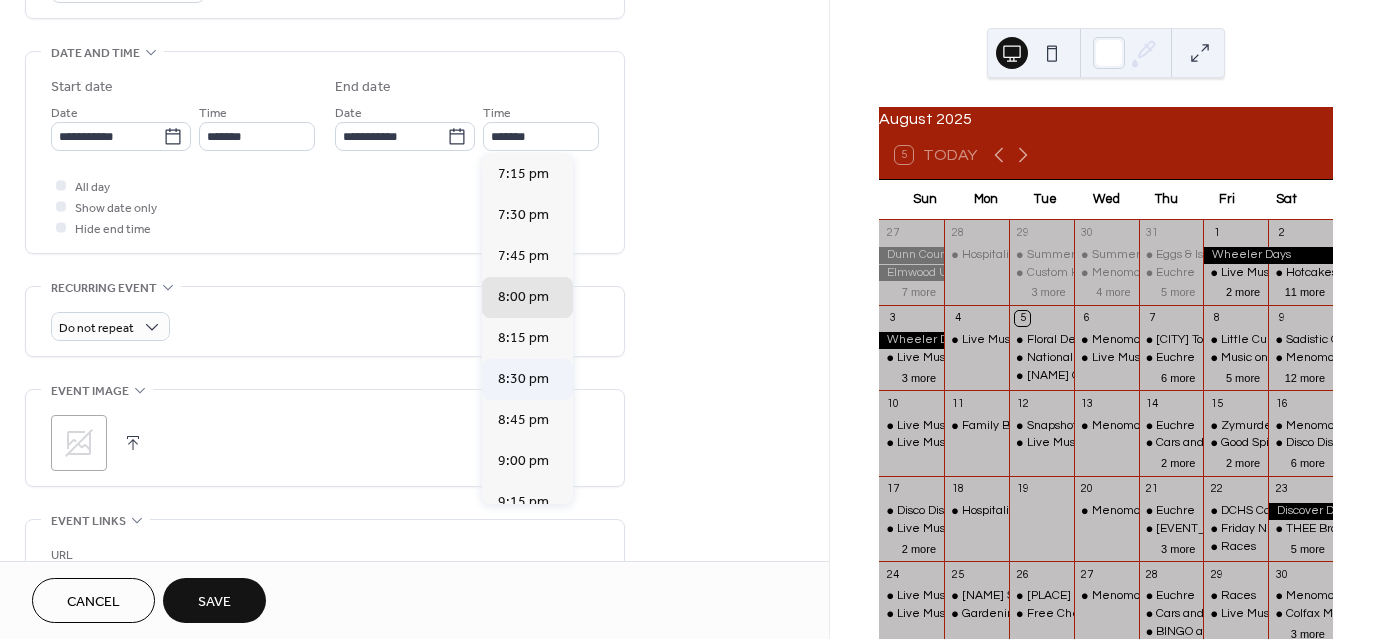 type on "*******" 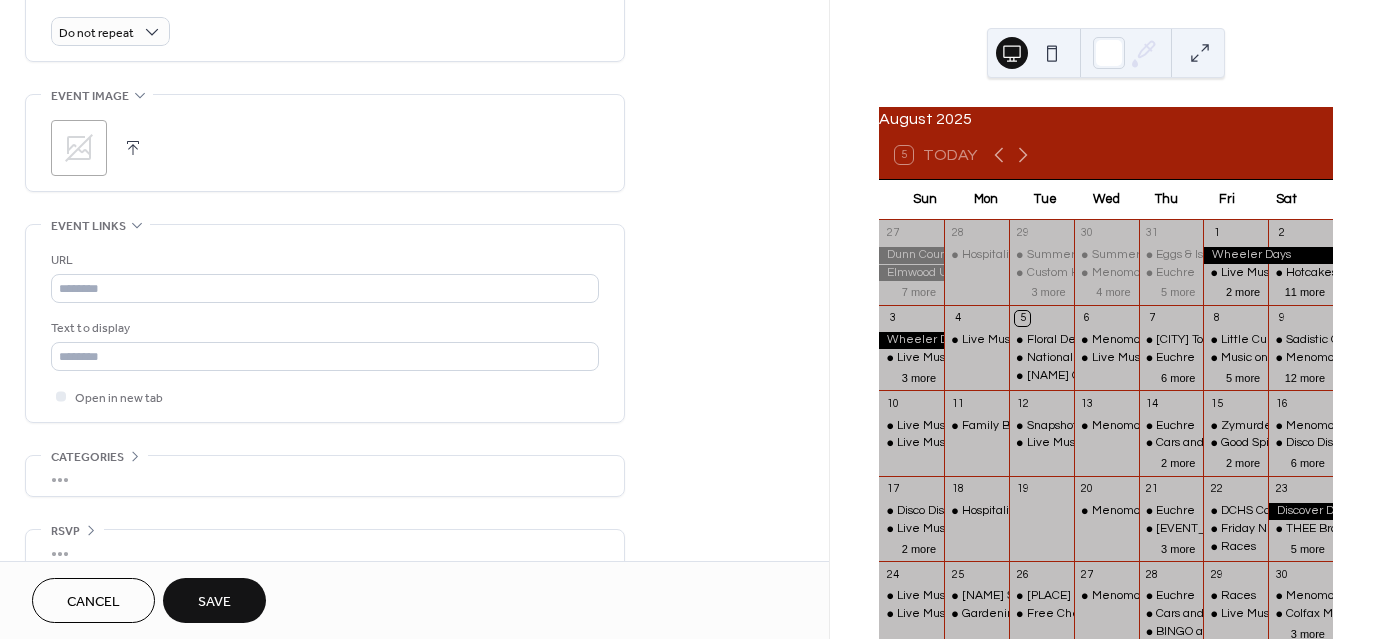 scroll, scrollTop: 900, scrollLeft: 0, axis: vertical 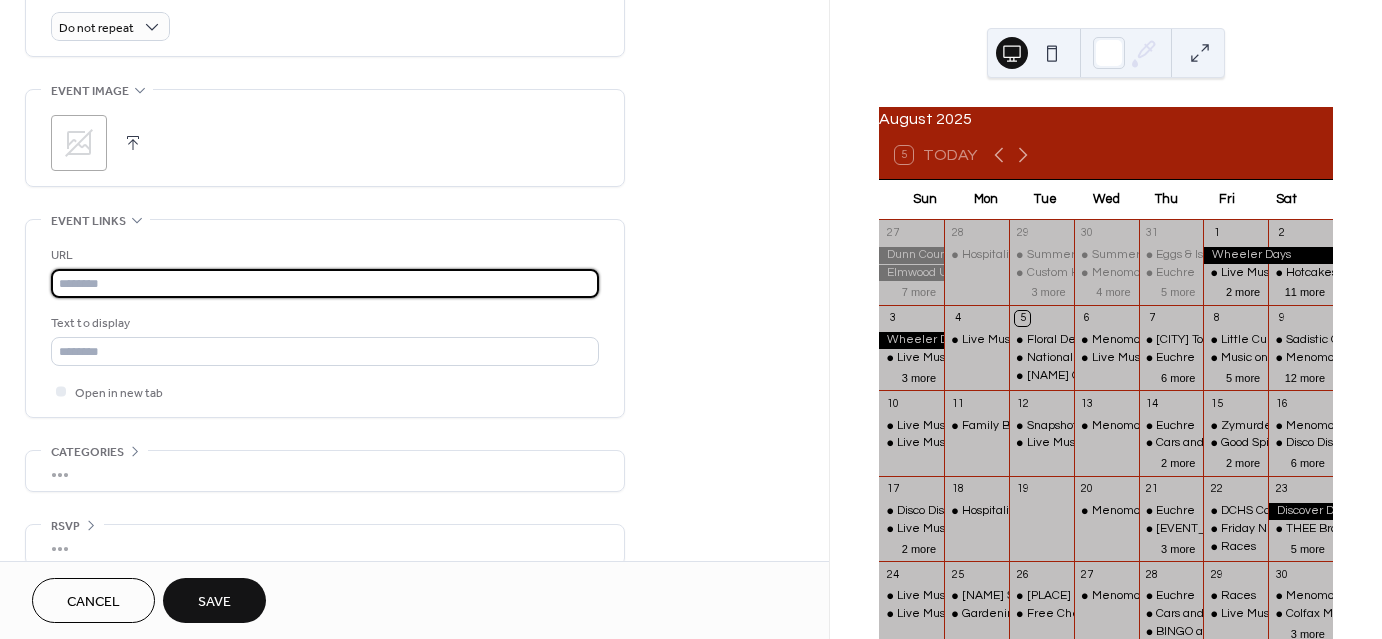 paste on "**********" 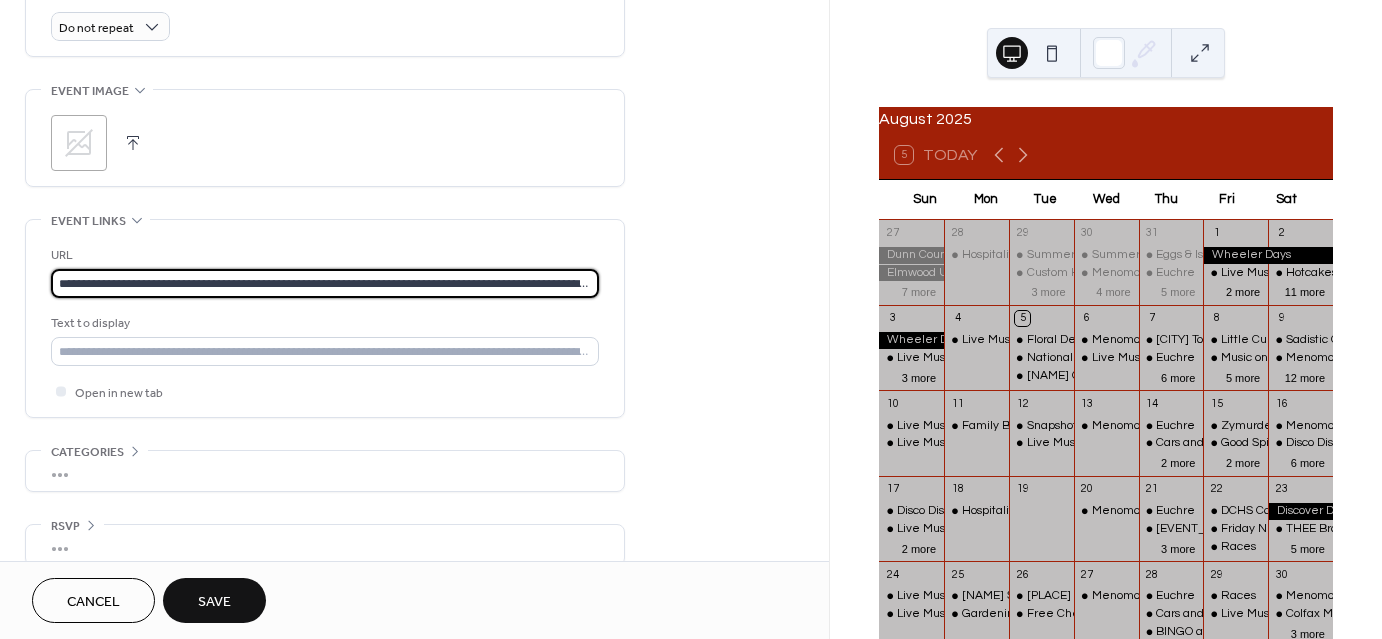 scroll, scrollTop: 0, scrollLeft: 109, axis: horizontal 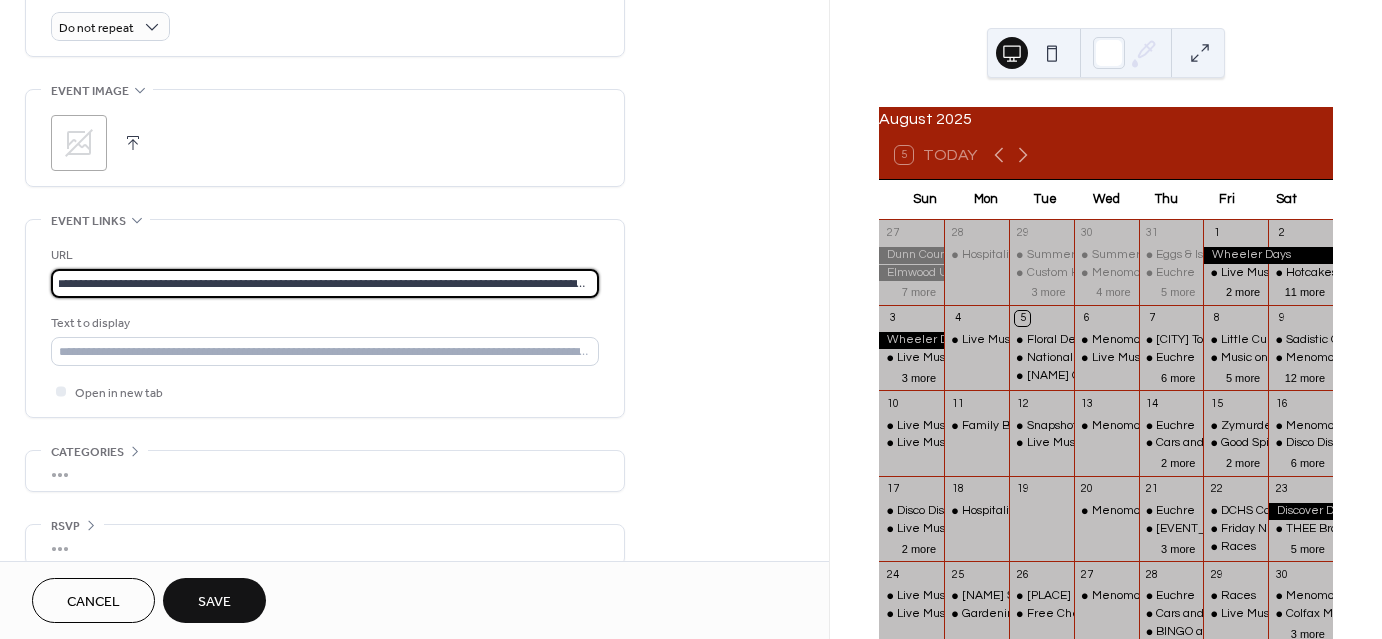 type on "**********" 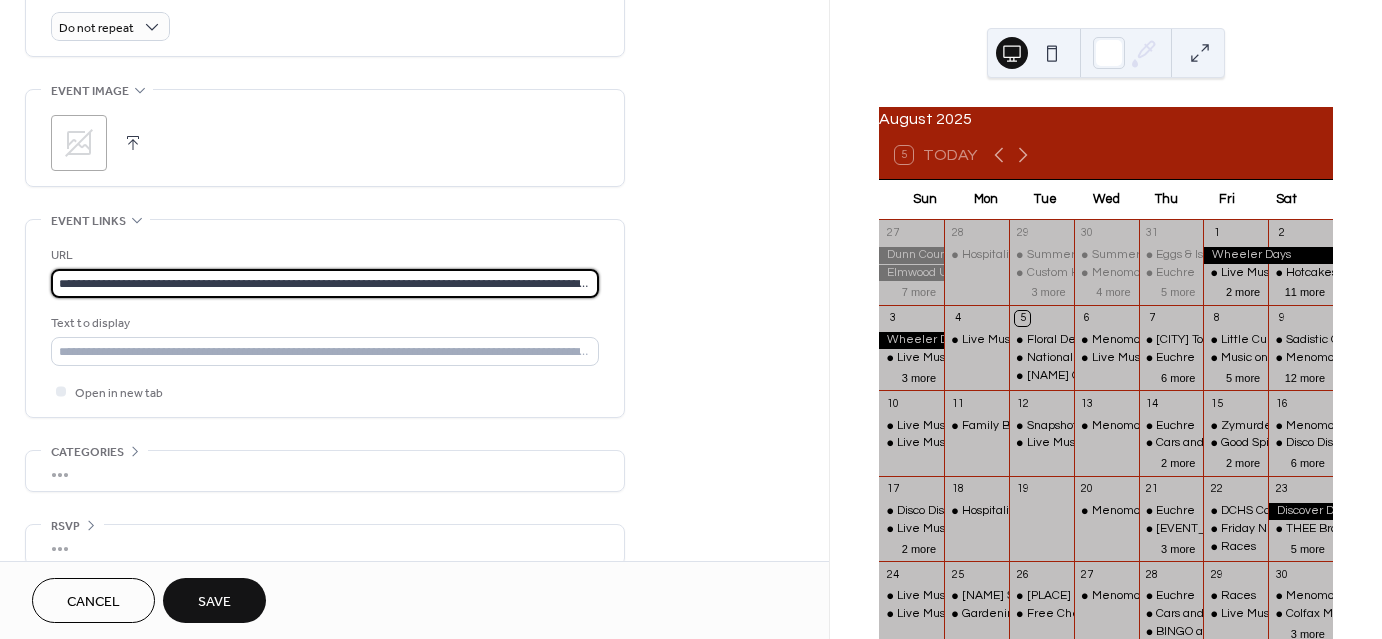 click on "Save" at bounding box center (214, 602) 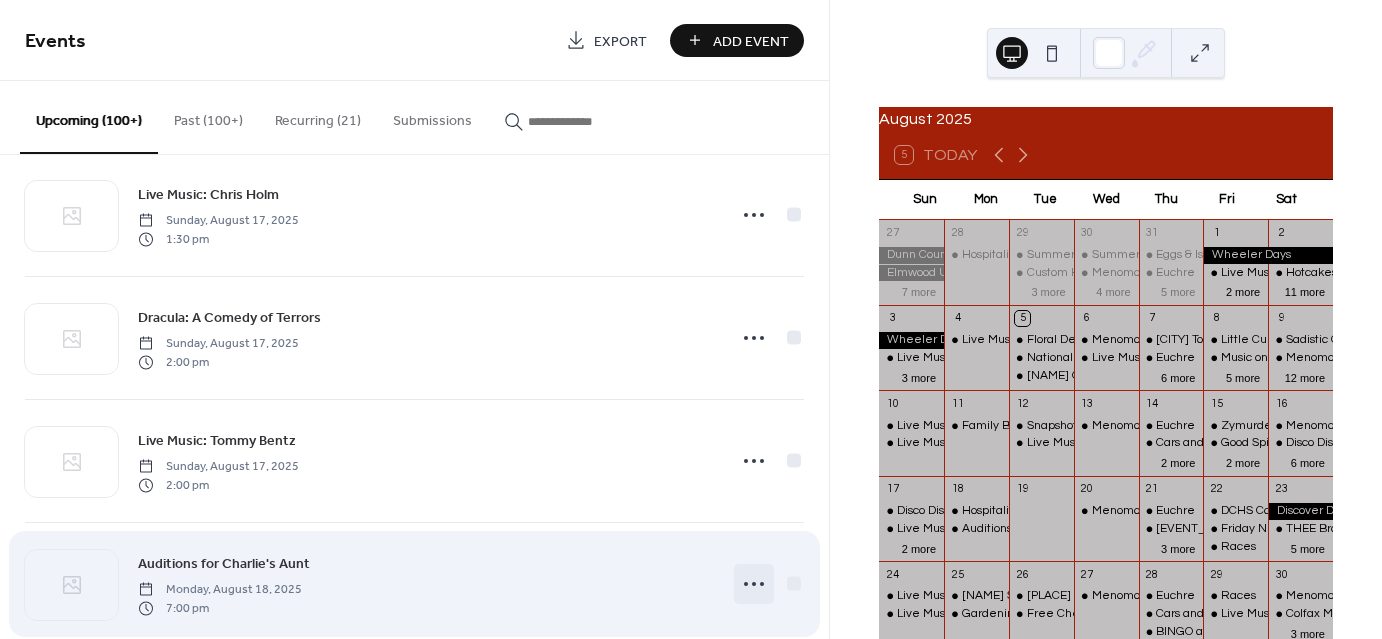 scroll, scrollTop: 5714, scrollLeft: 0, axis: vertical 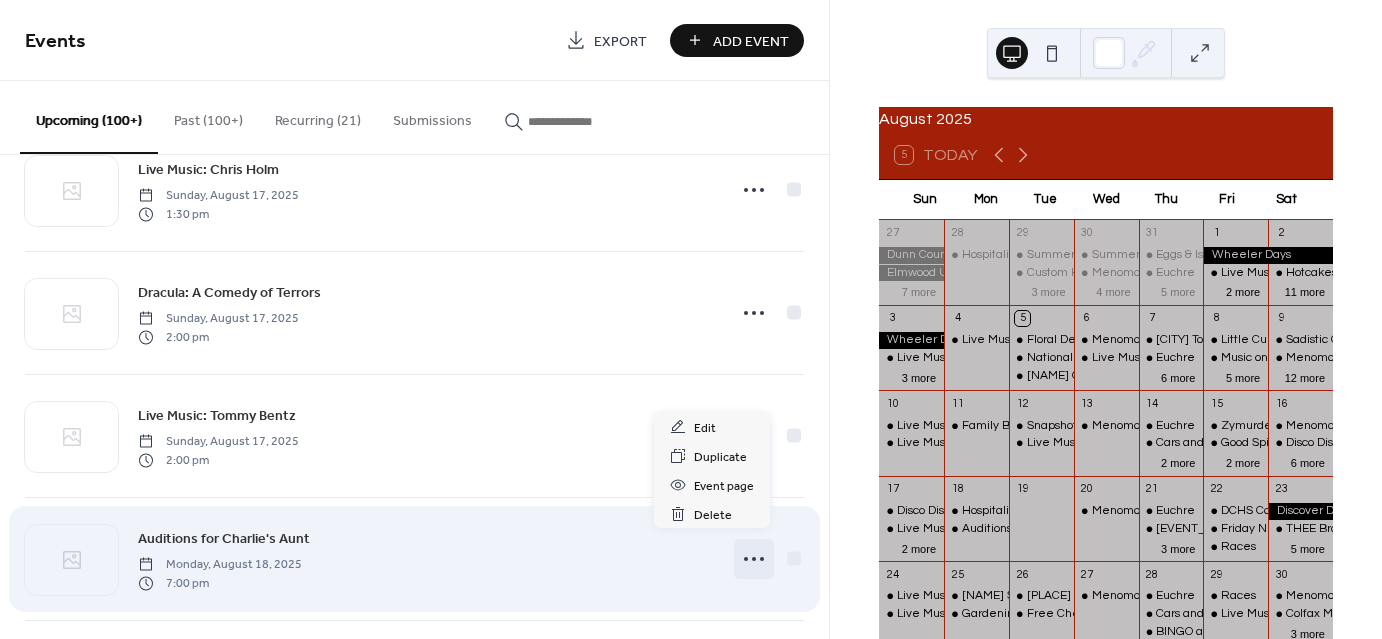 click 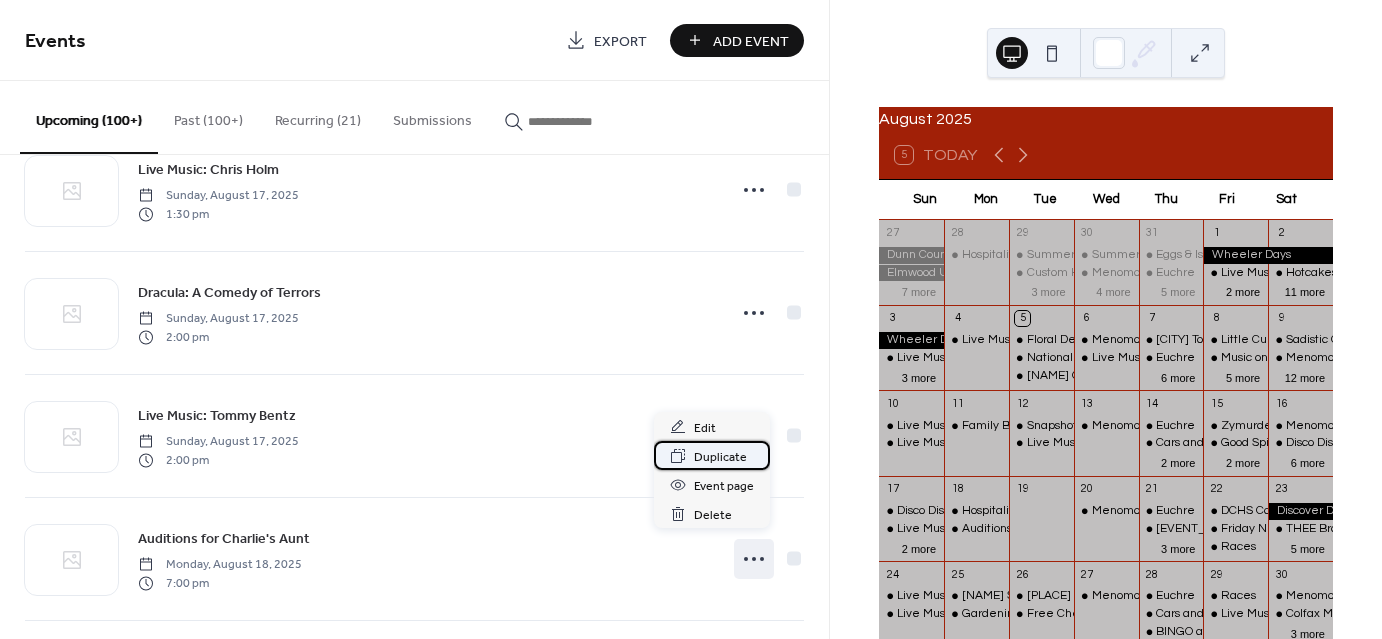 click on "Duplicate" at bounding box center [720, 457] 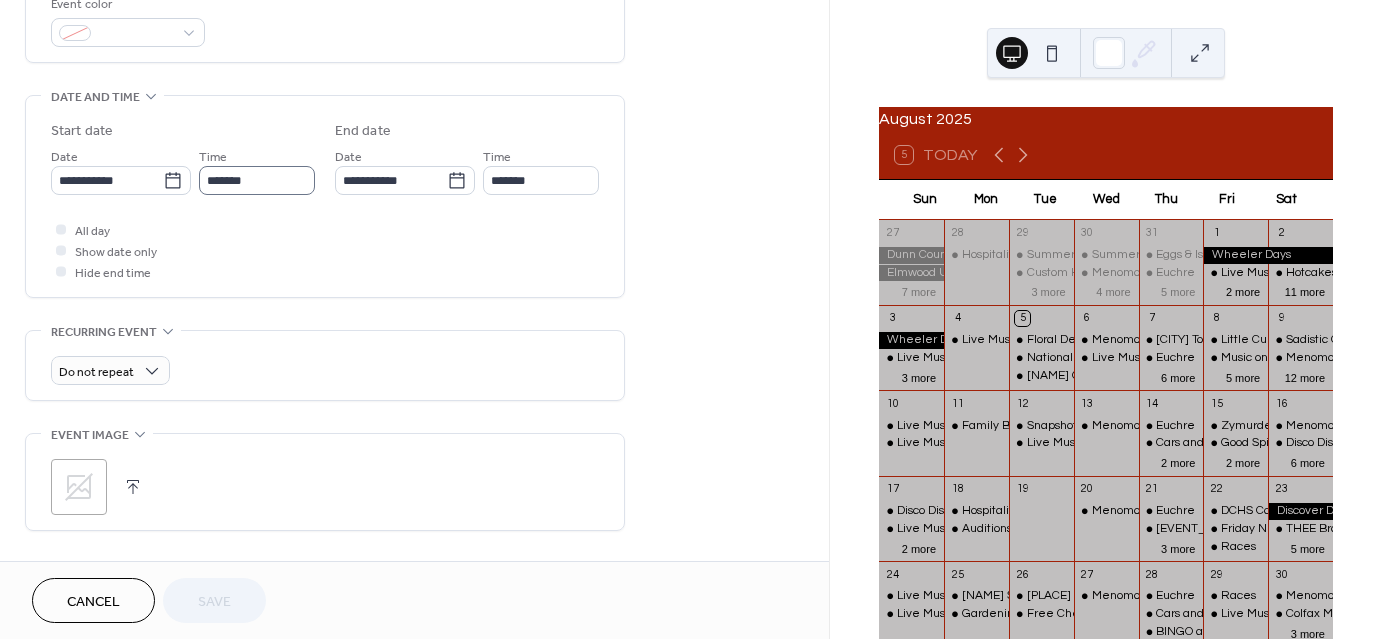 scroll, scrollTop: 600, scrollLeft: 0, axis: vertical 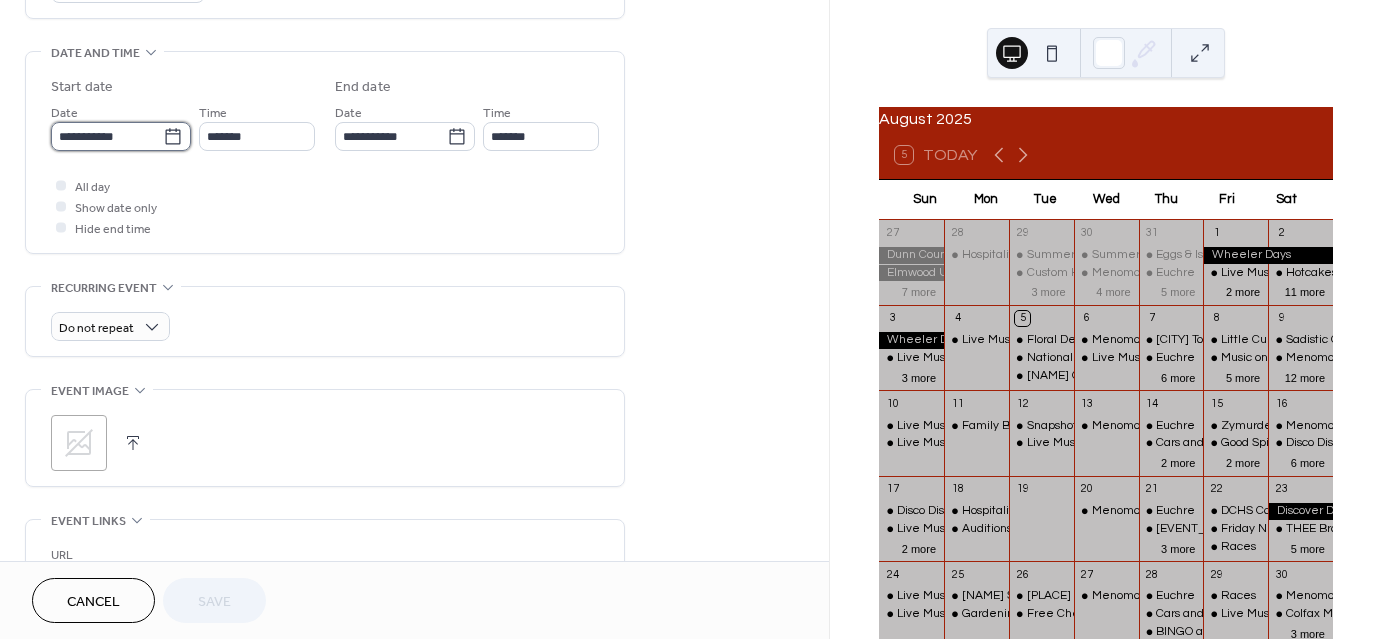 click on "**********" at bounding box center [107, 136] 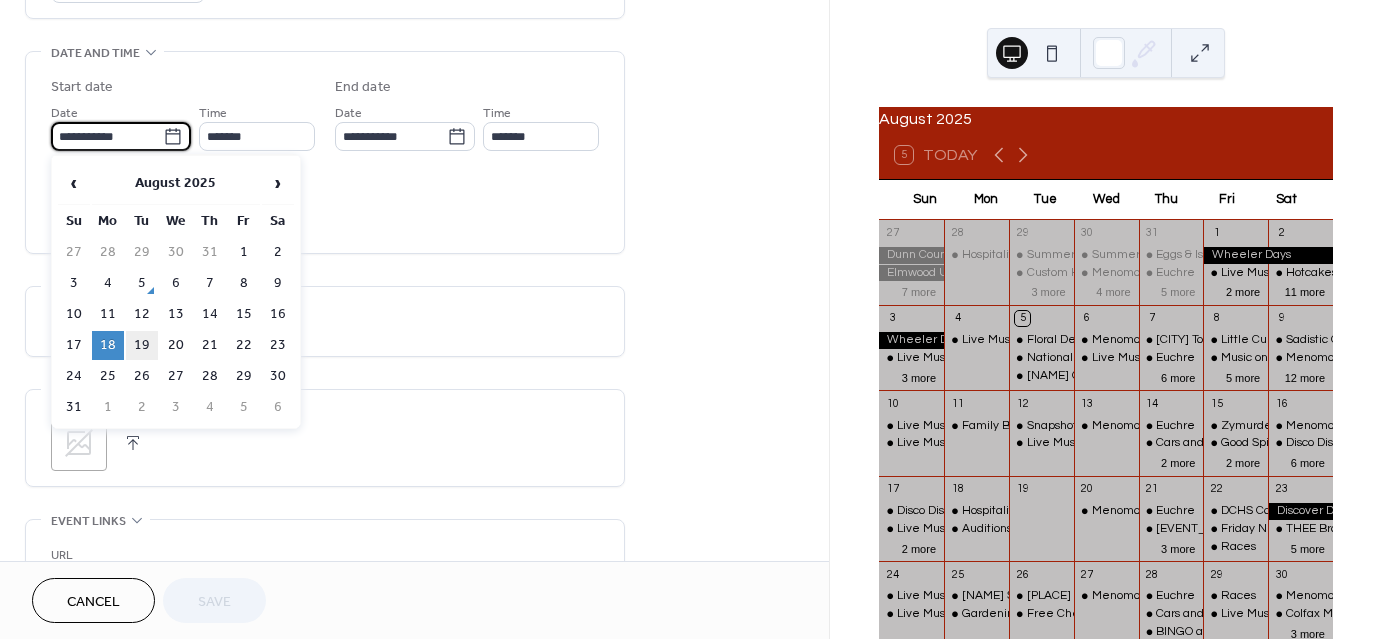 click on "19" at bounding box center (142, 345) 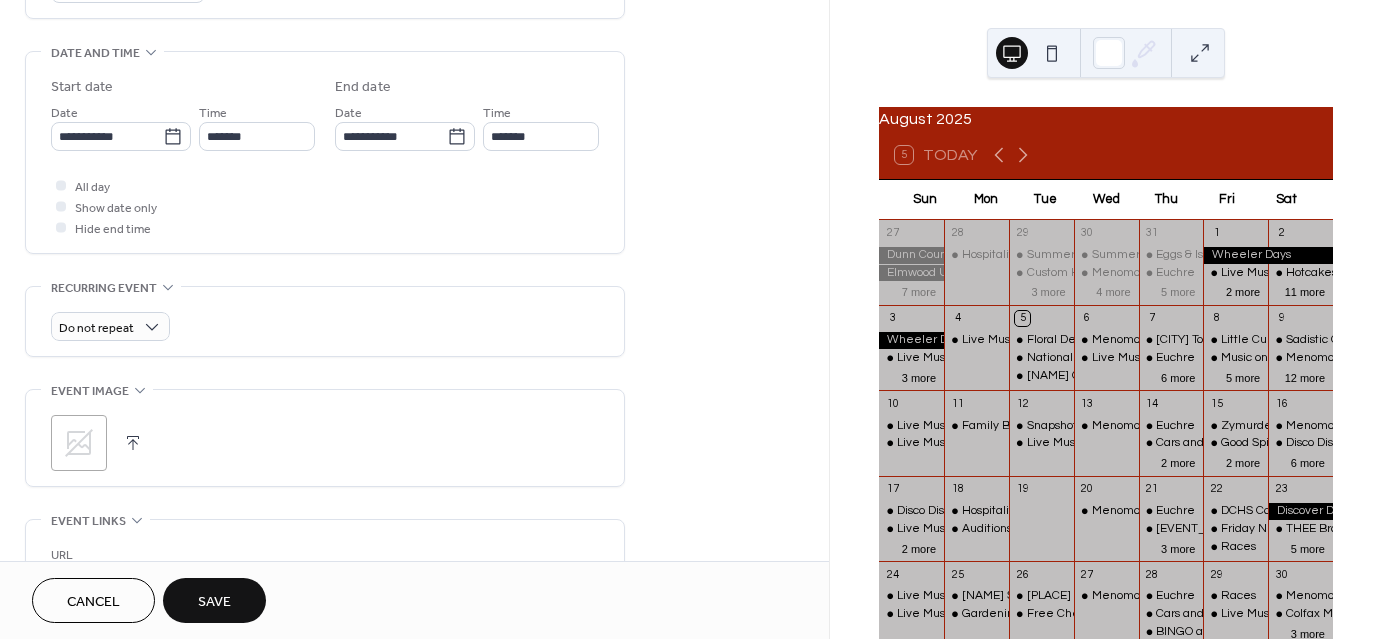 click on "Save" at bounding box center [214, 602] 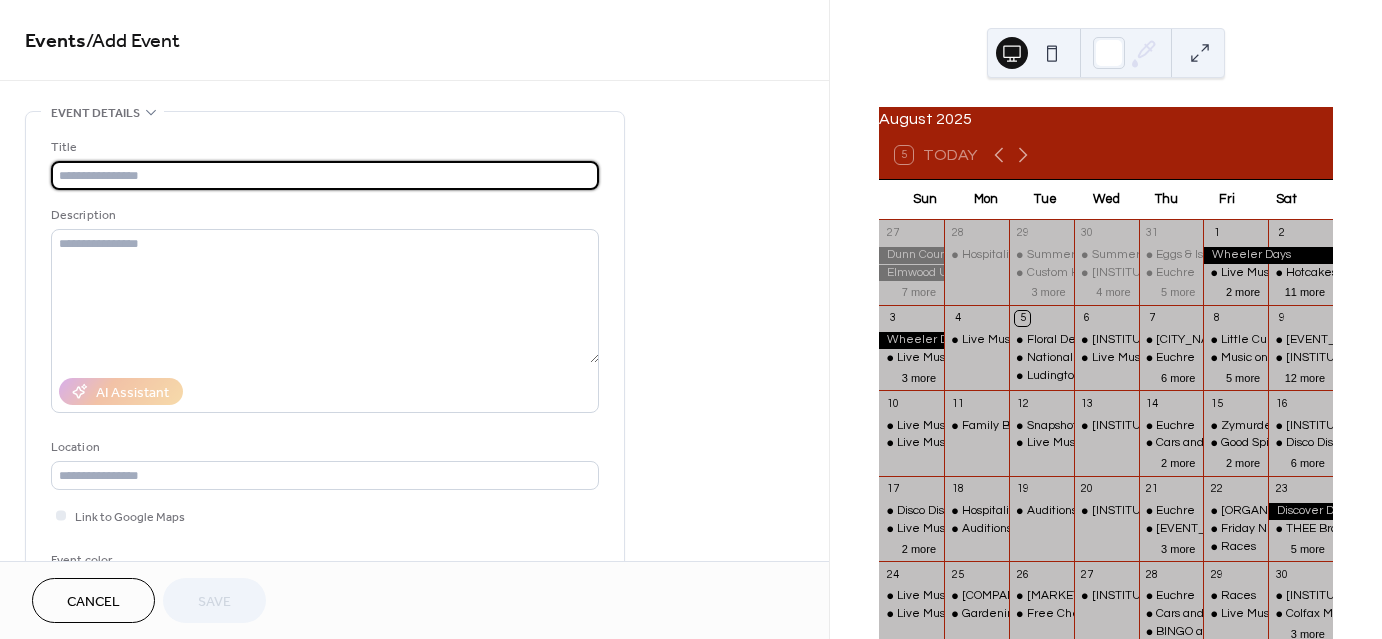 scroll, scrollTop: 0, scrollLeft: 0, axis: both 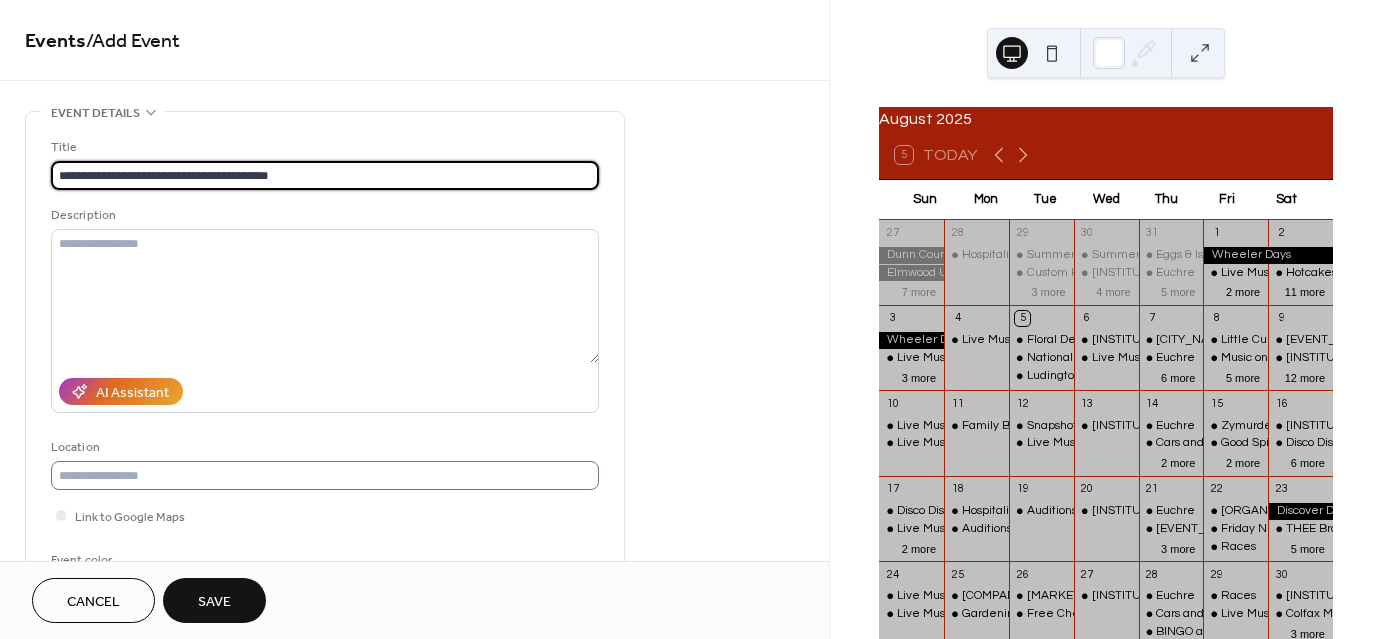 type on "**********" 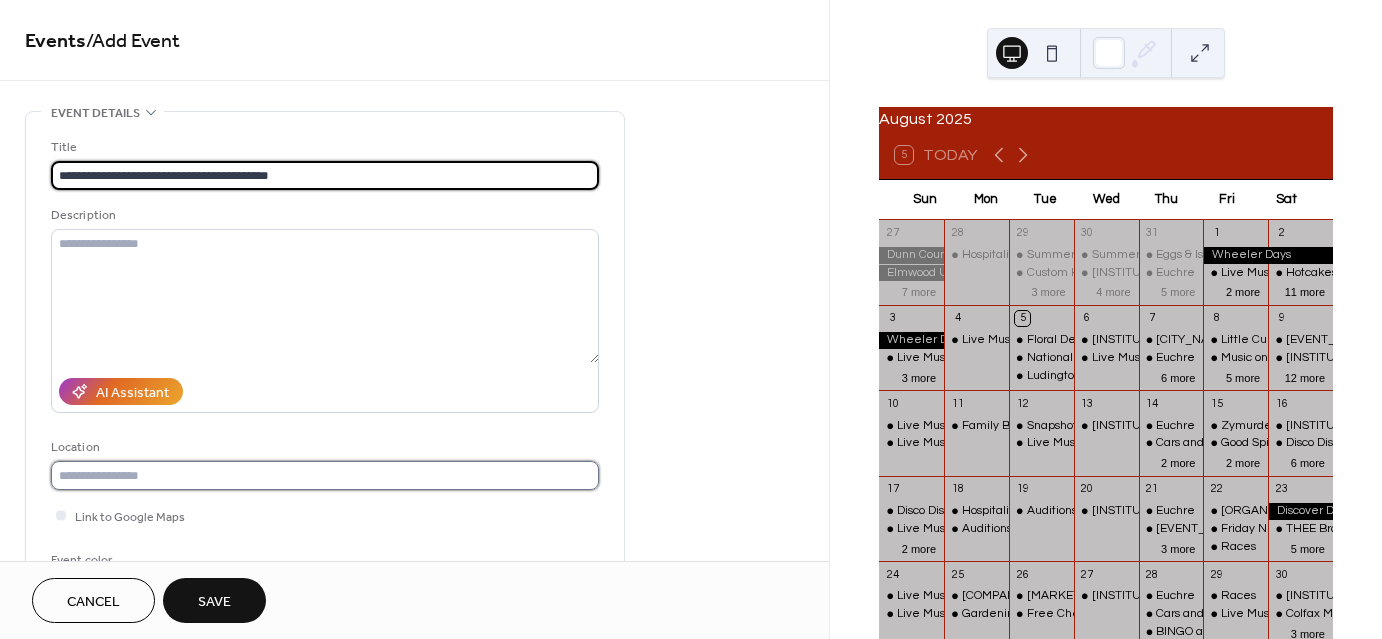 click at bounding box center (325, 475) 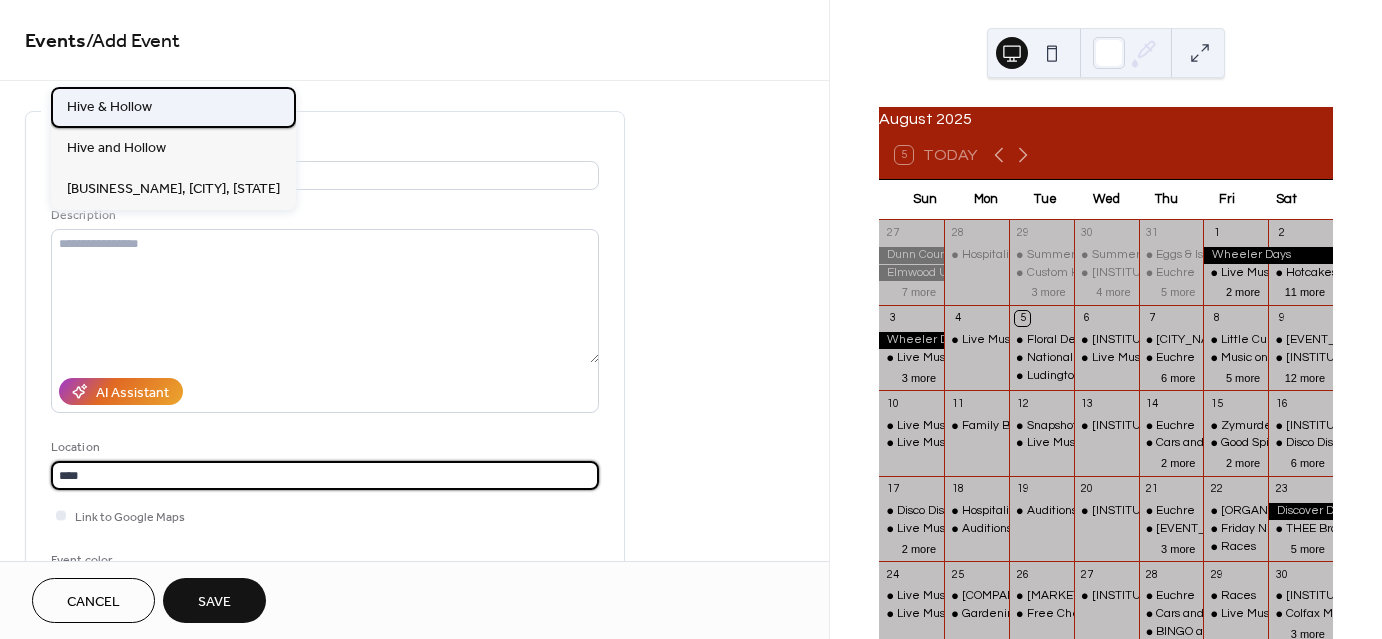 click on "Hive & Hollow" at bounding box center [109, 106] 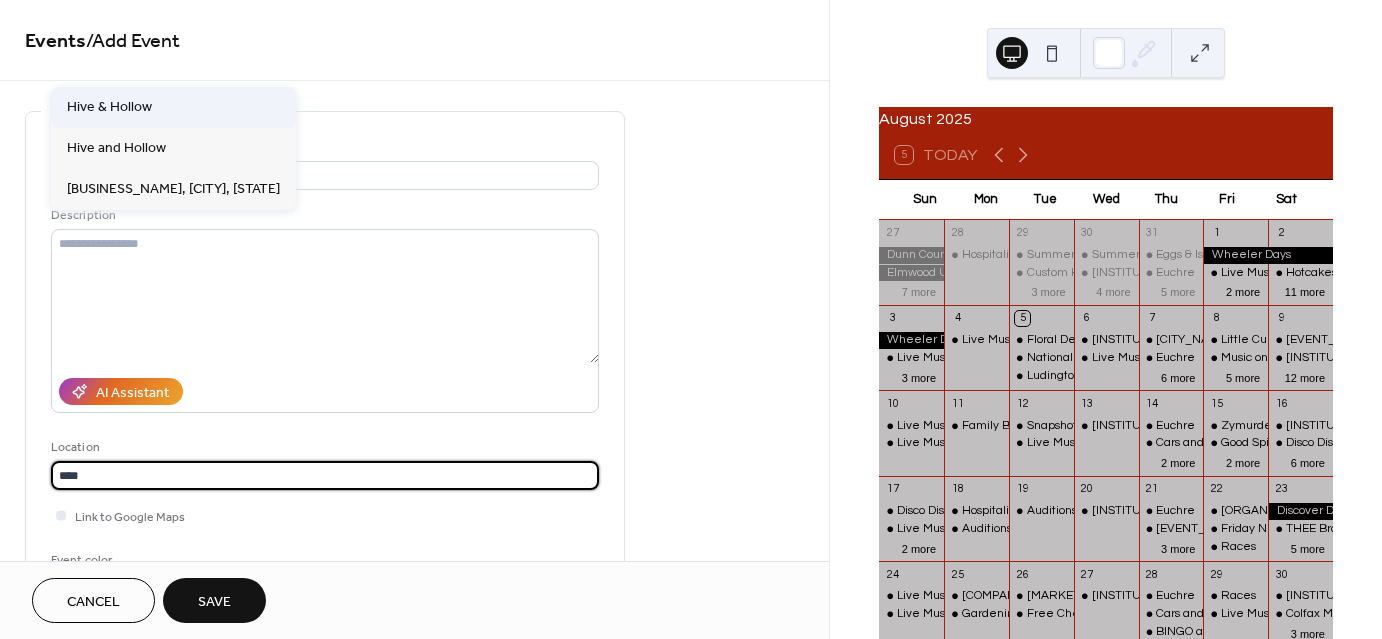 type on "**********" 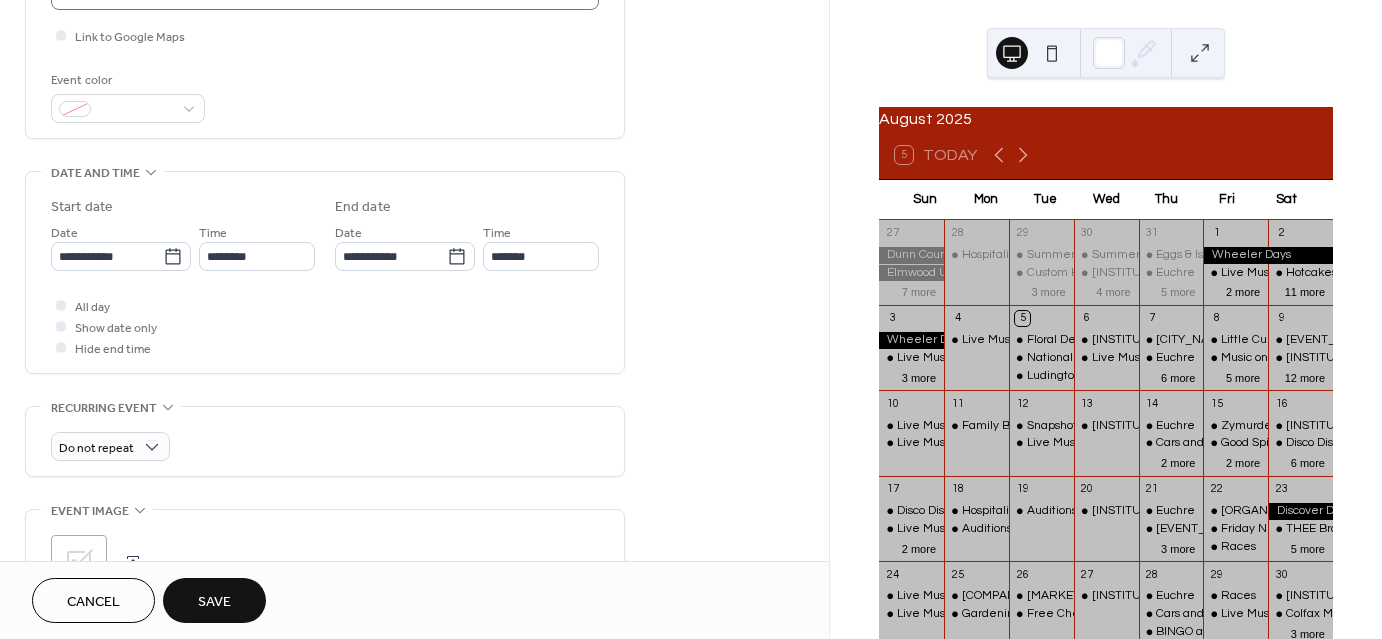 scroll, scrollTop: 500, scrollLeft: 0, axis: vertical 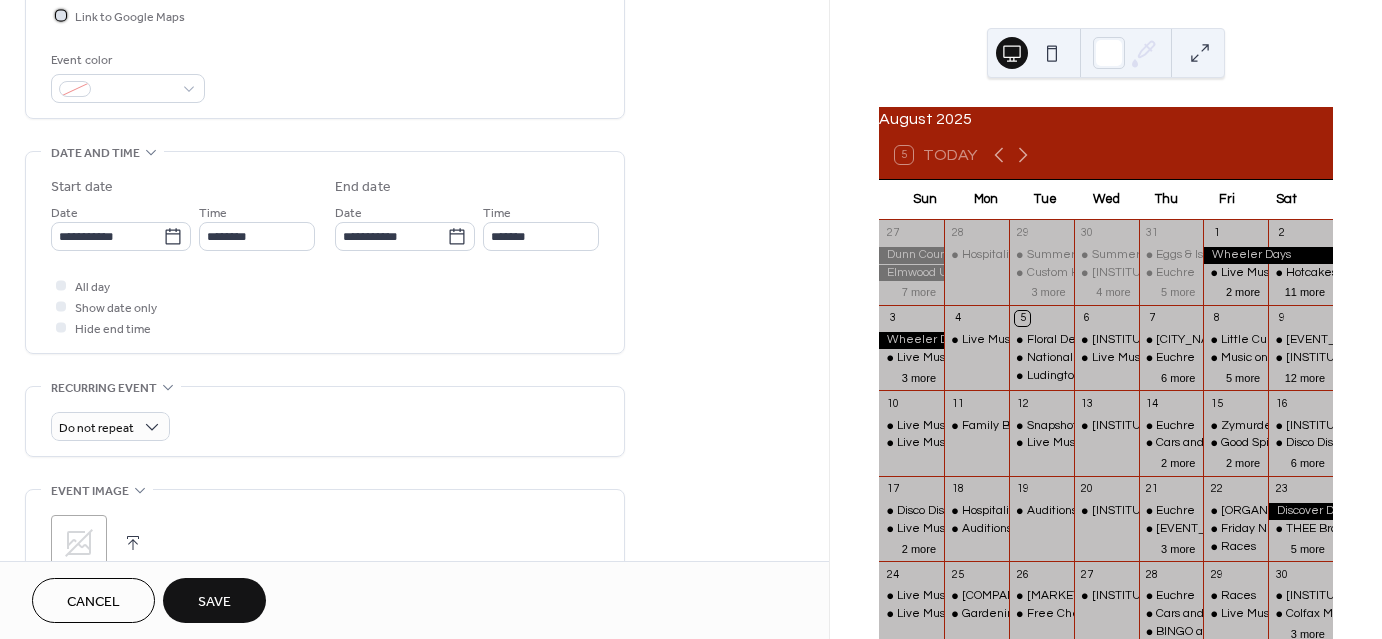 click at bounding box center [61, 15] 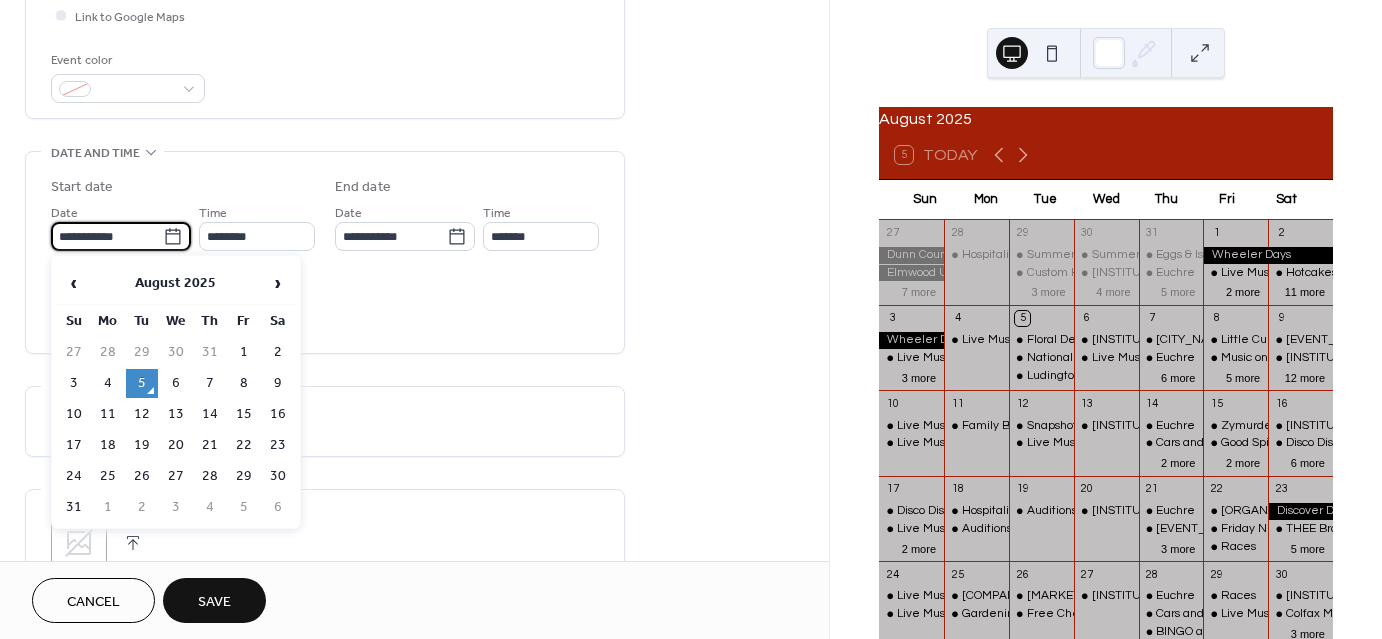 click on "**********" at bounding box center (107, 236) 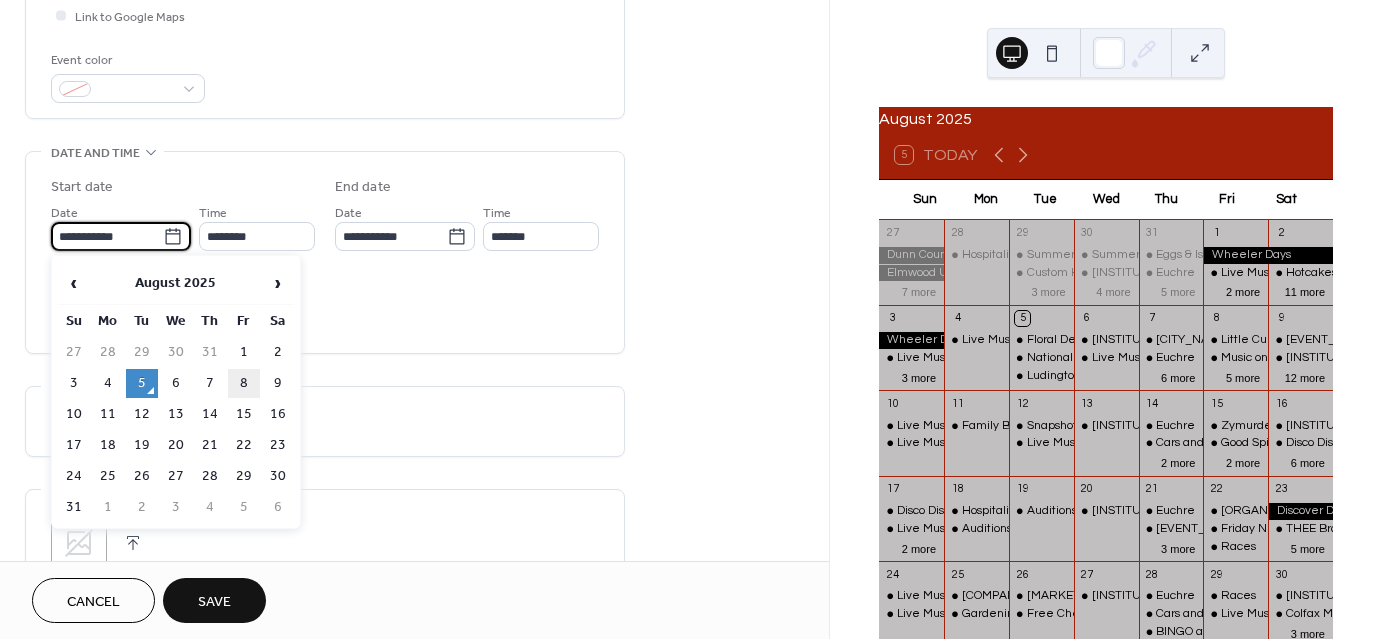 click on "8" at bounding box center (244, 383) 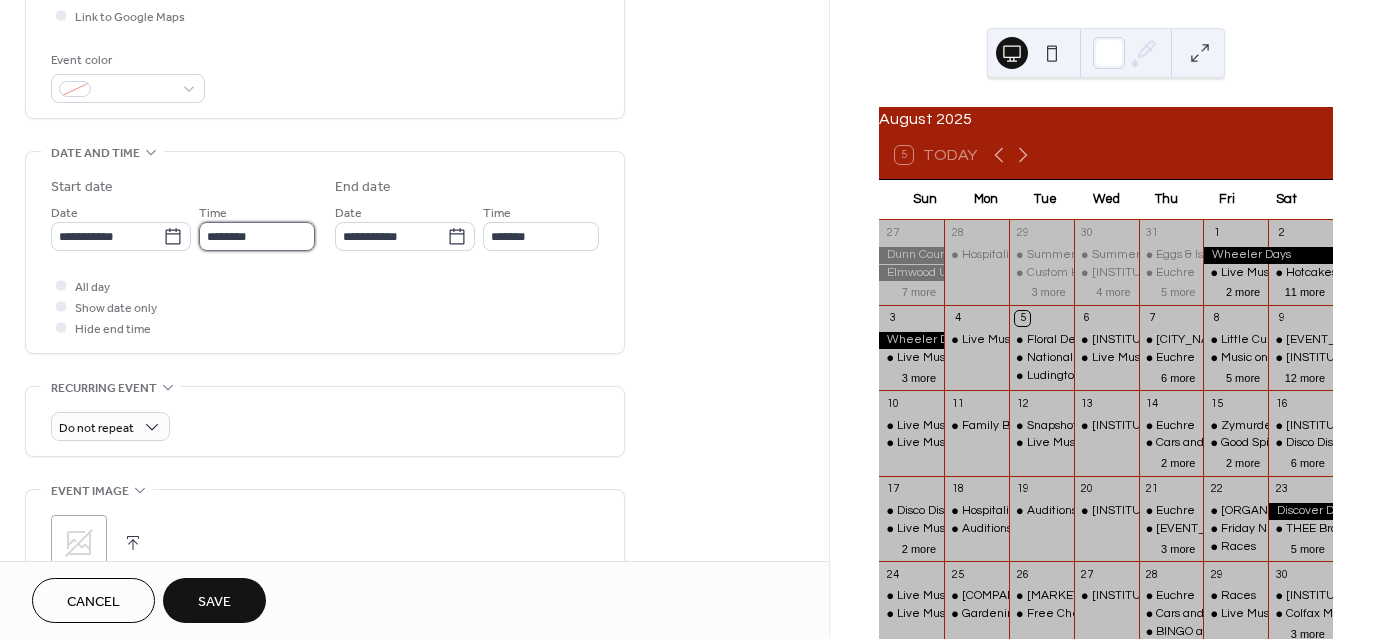 click on "********" at bounding box center [257, 236] 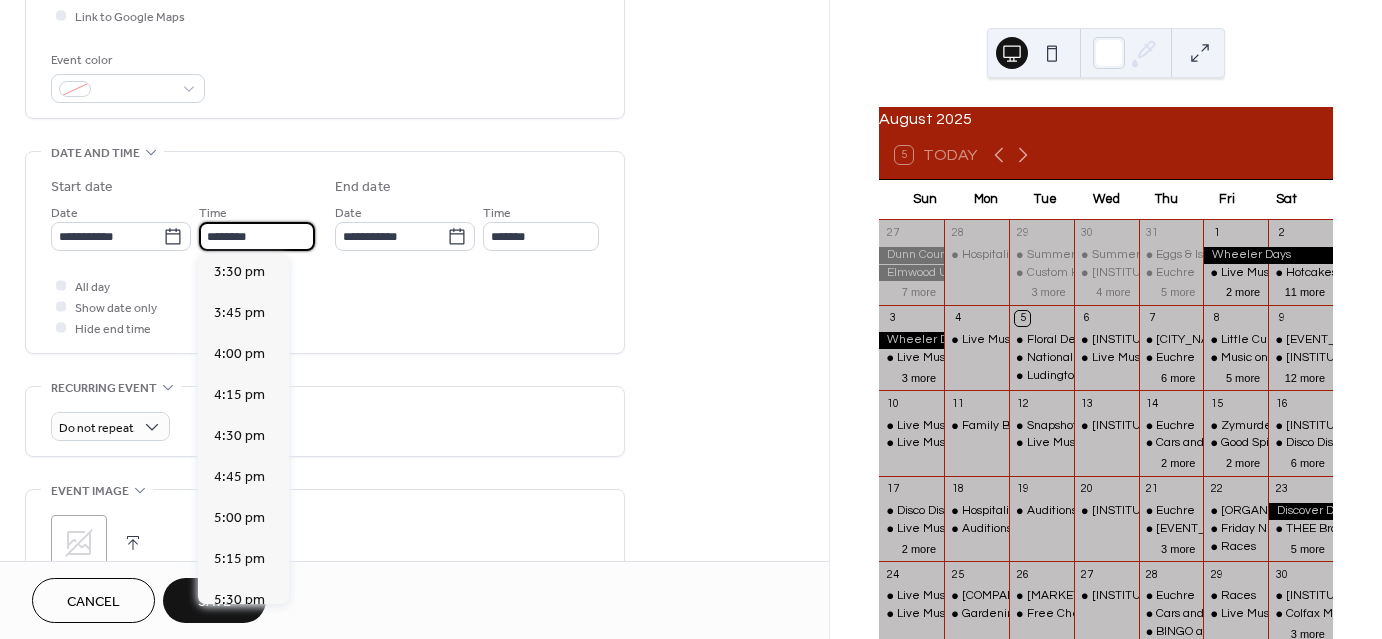 scroll, scrollTop: 2568, scrollLeft: 0, axis: vertical 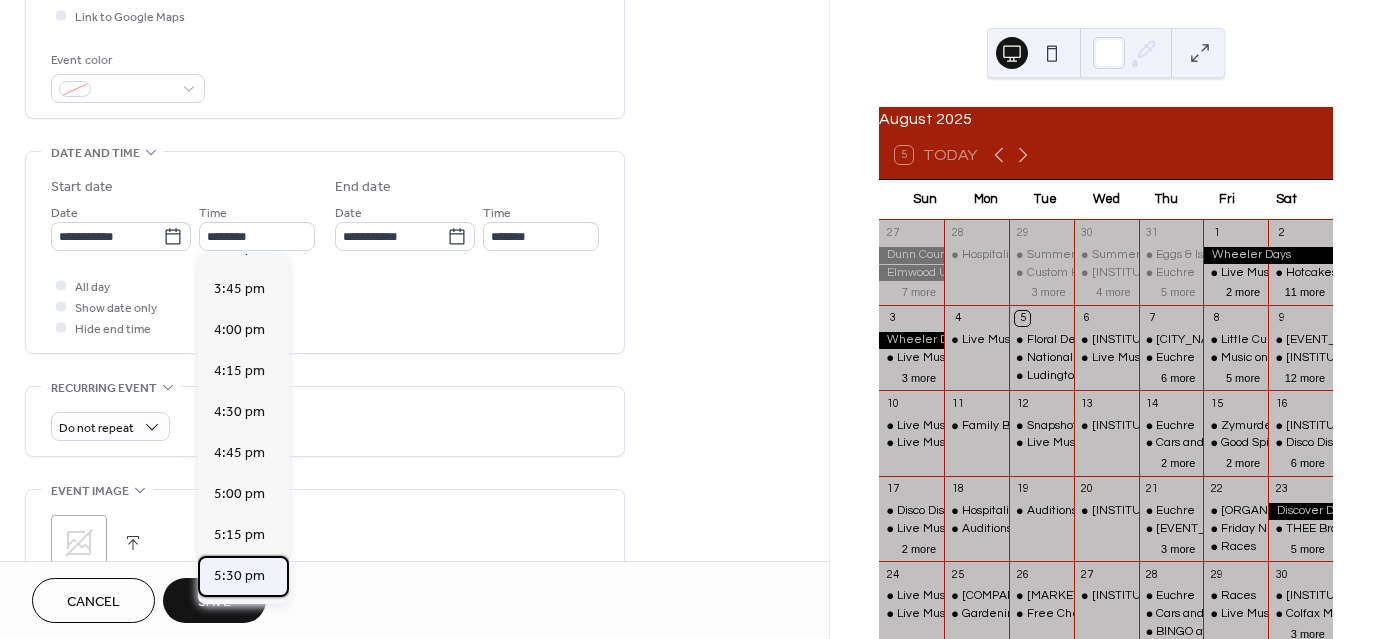 click on "5:30 pm" at bounding box center [239, 576] 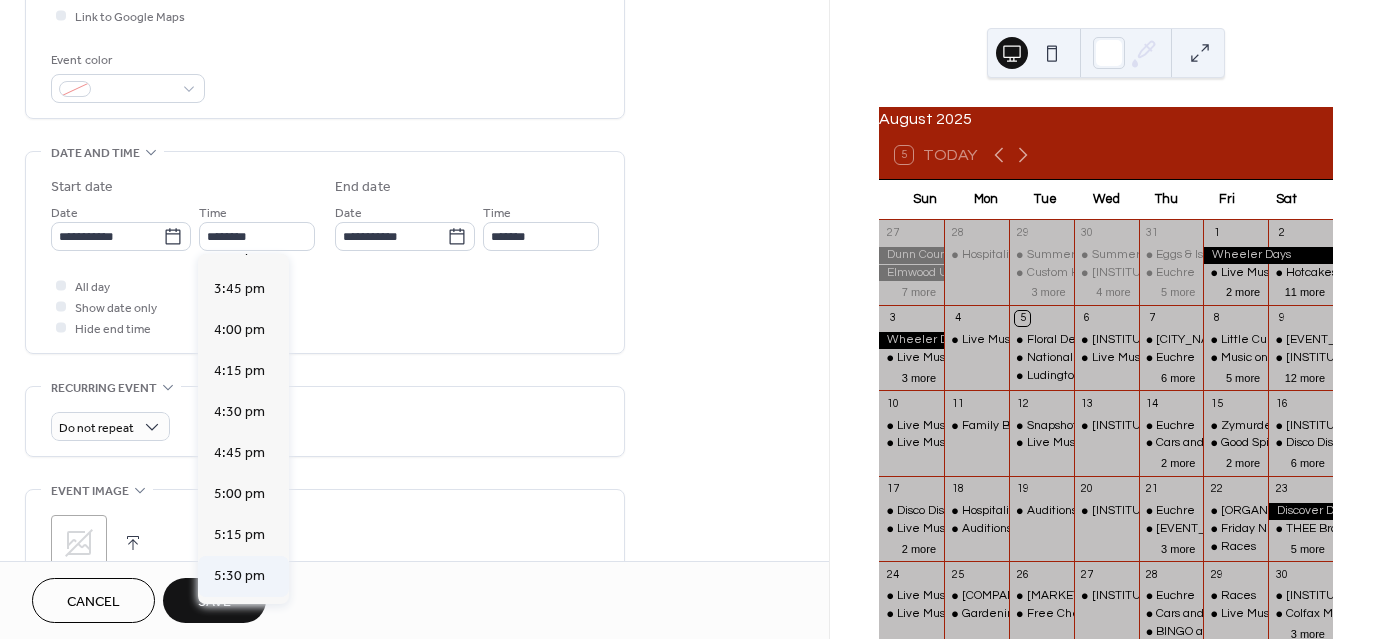 type on "*******" 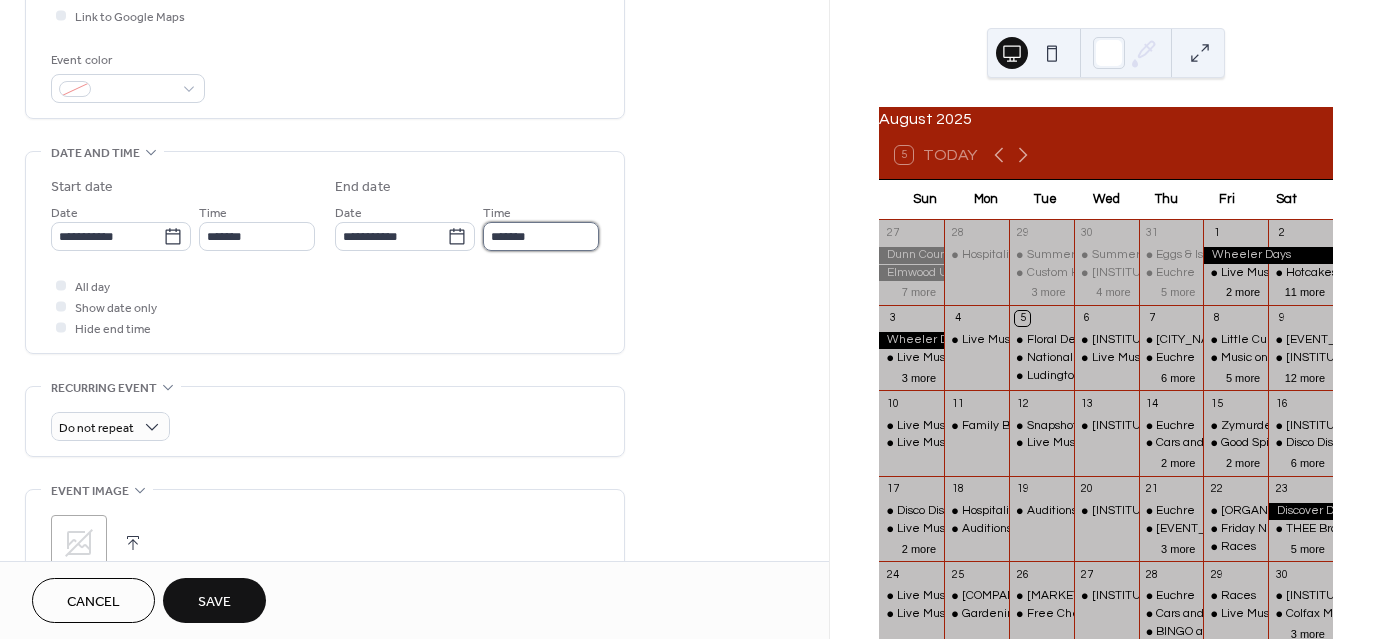 click on "*******" at bounding box center (541, 236) 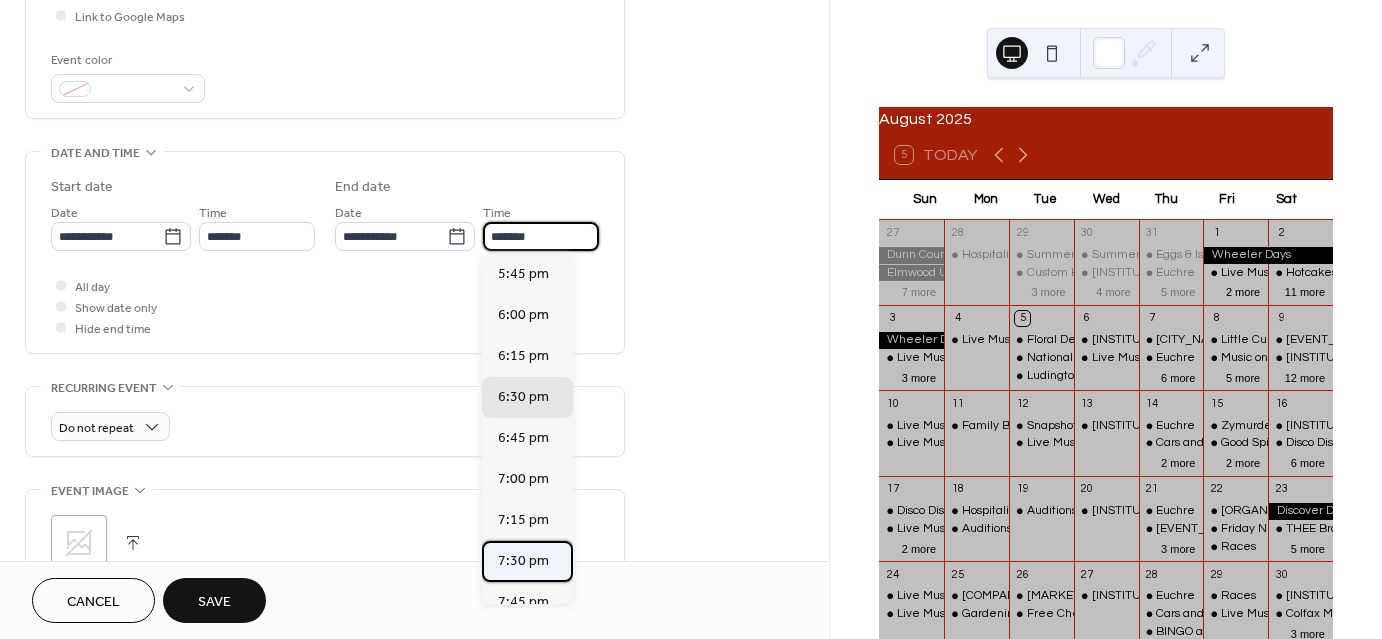 click on "7:30 pm" at bounding box center [523, 561] 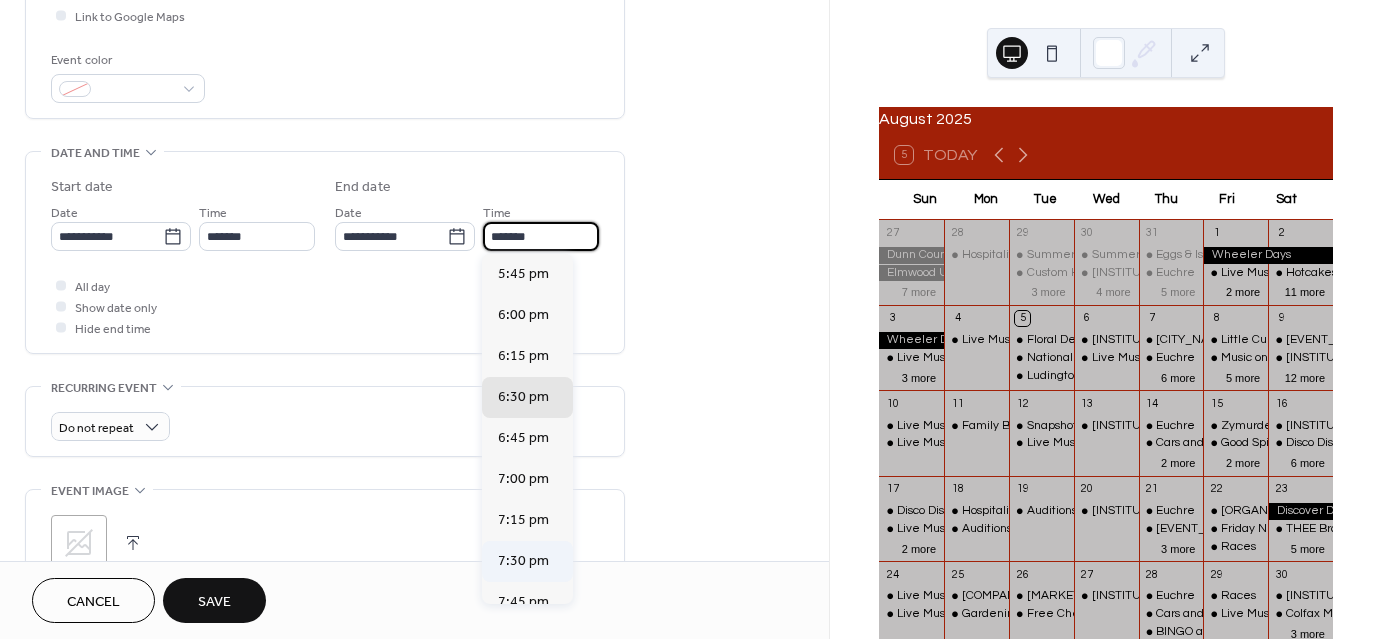 type on "*******" 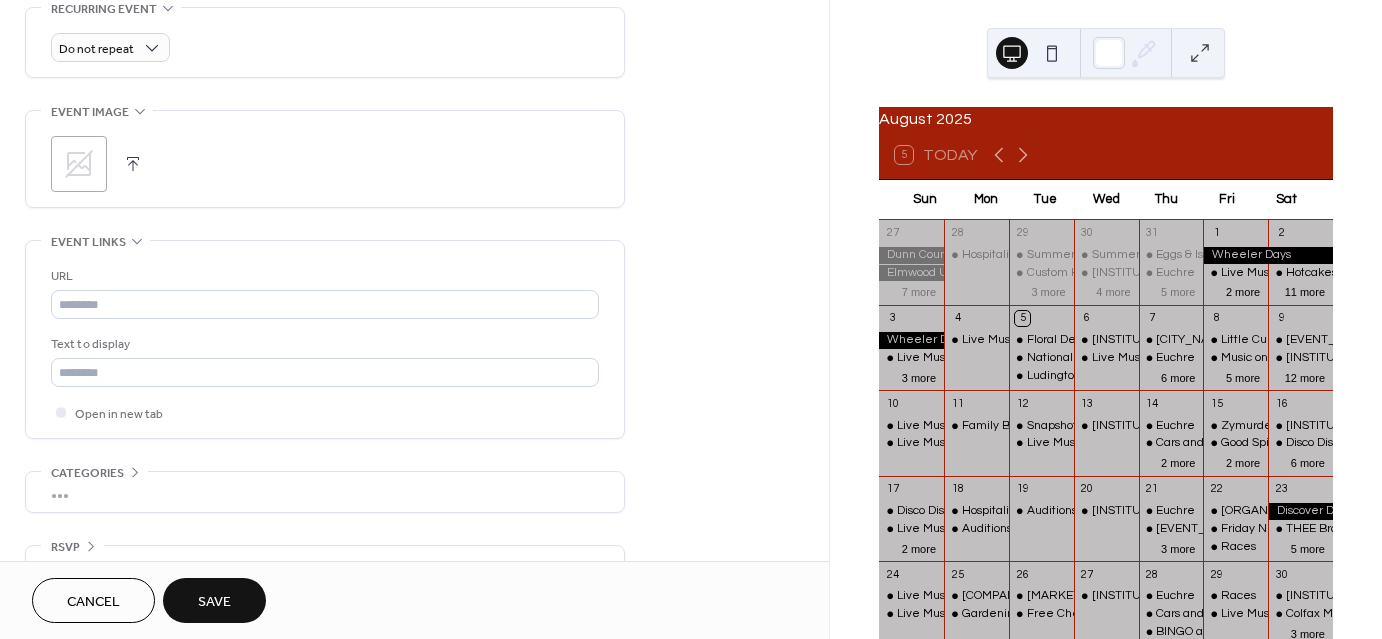 scroll, scrollTop: 900, scrollLeft: 0, axis: vertical 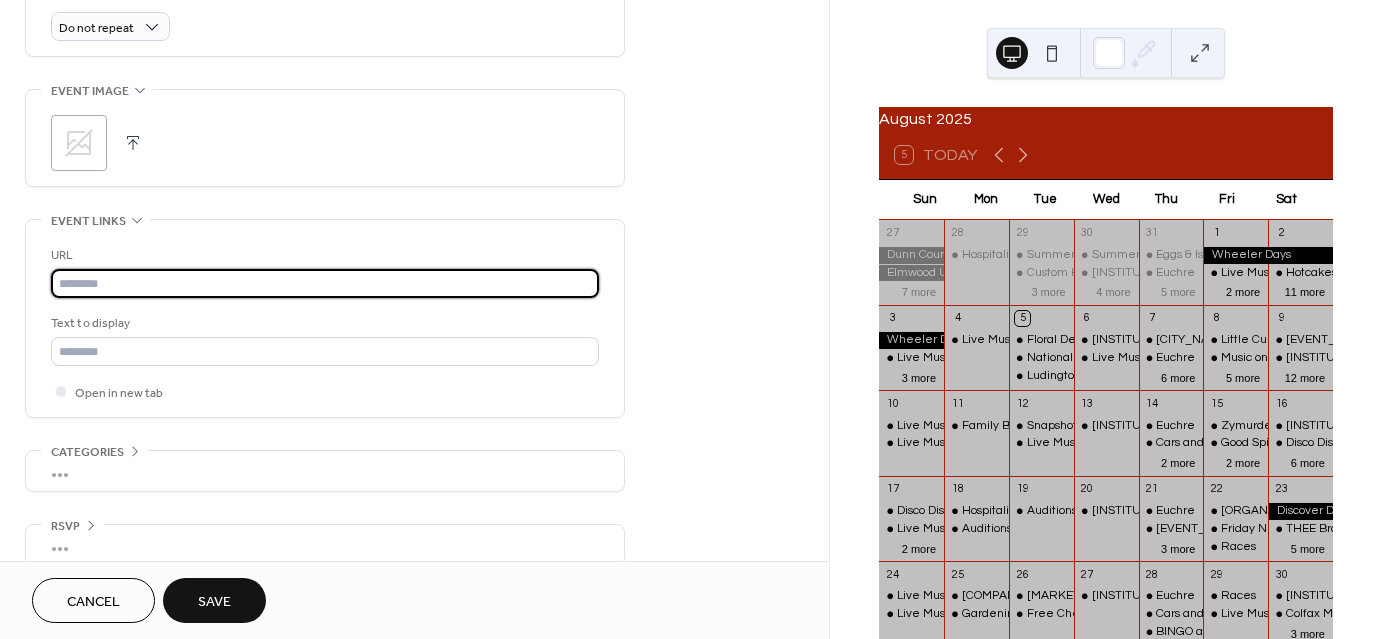 paste on "**********" 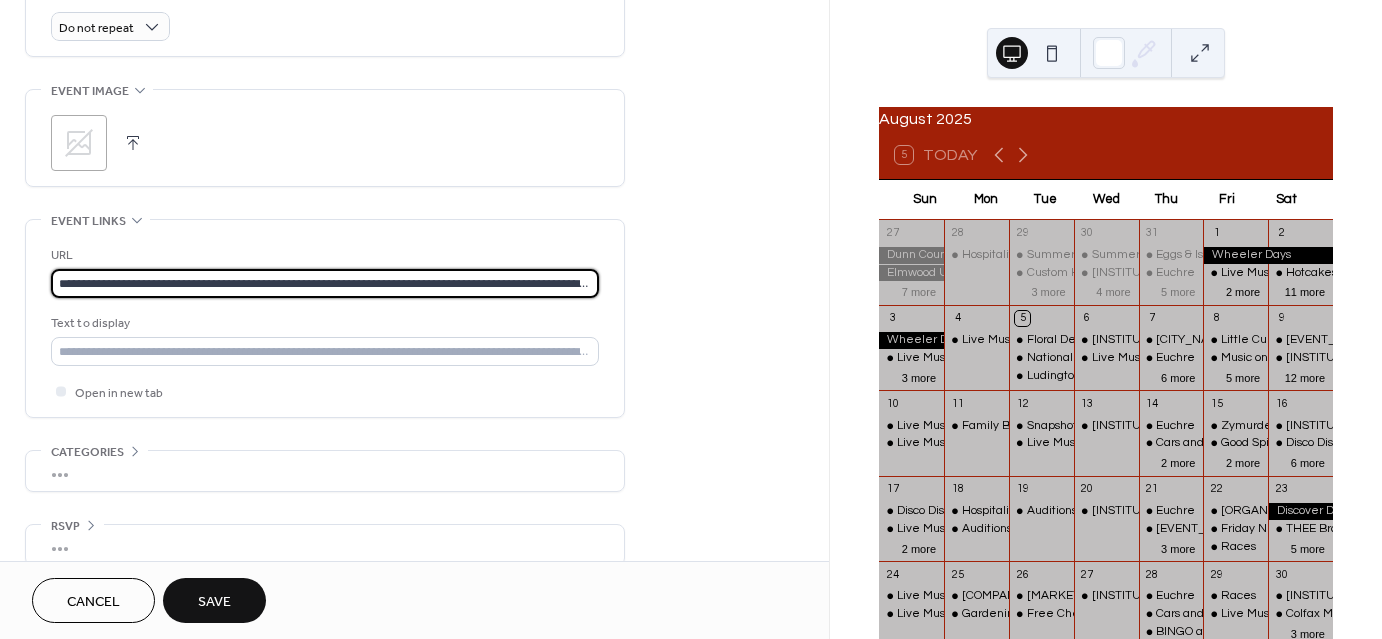 scroll, scrollTop: 0, scrollLeft: 198, axis: horizontal 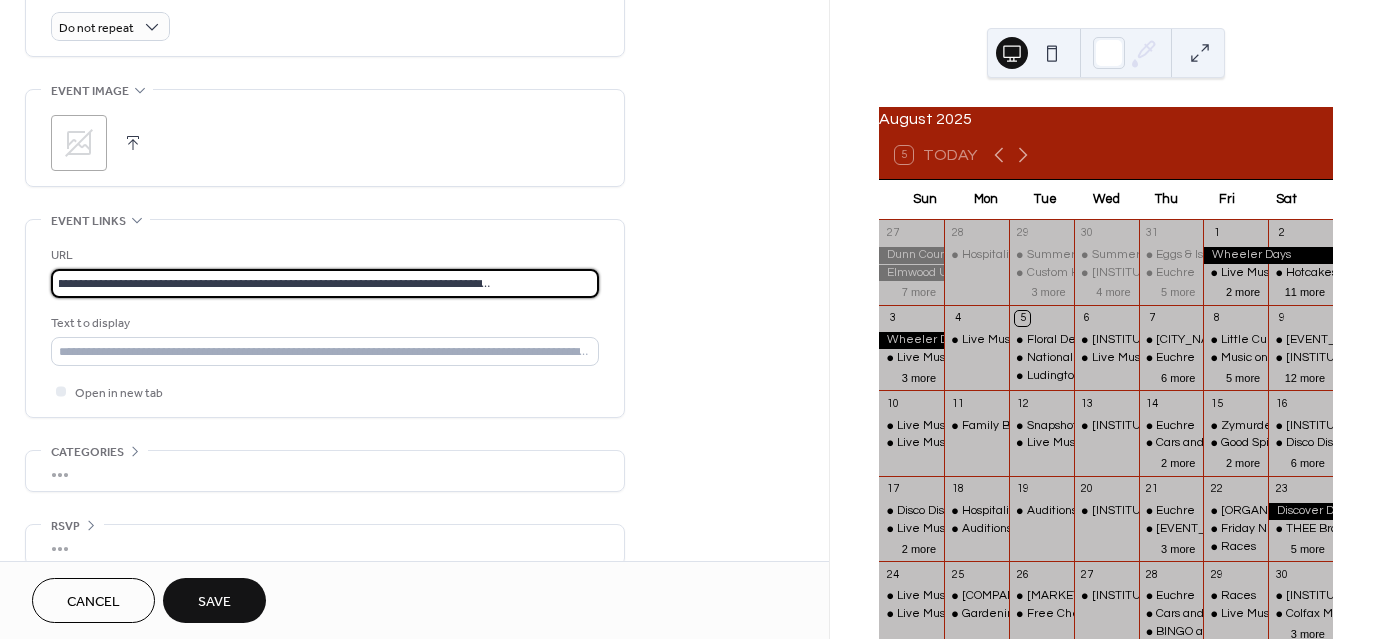 type on "**********" 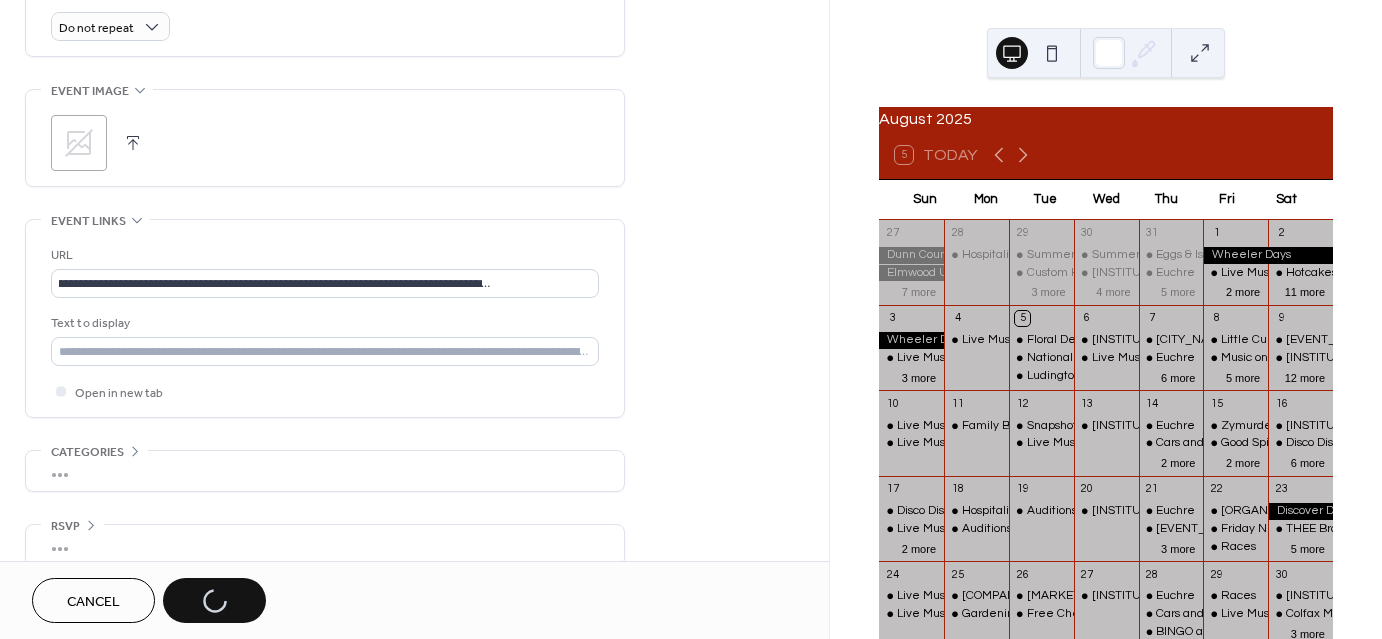 scroll, scrollTop: 0, scrollLeft: 0, axis: both 